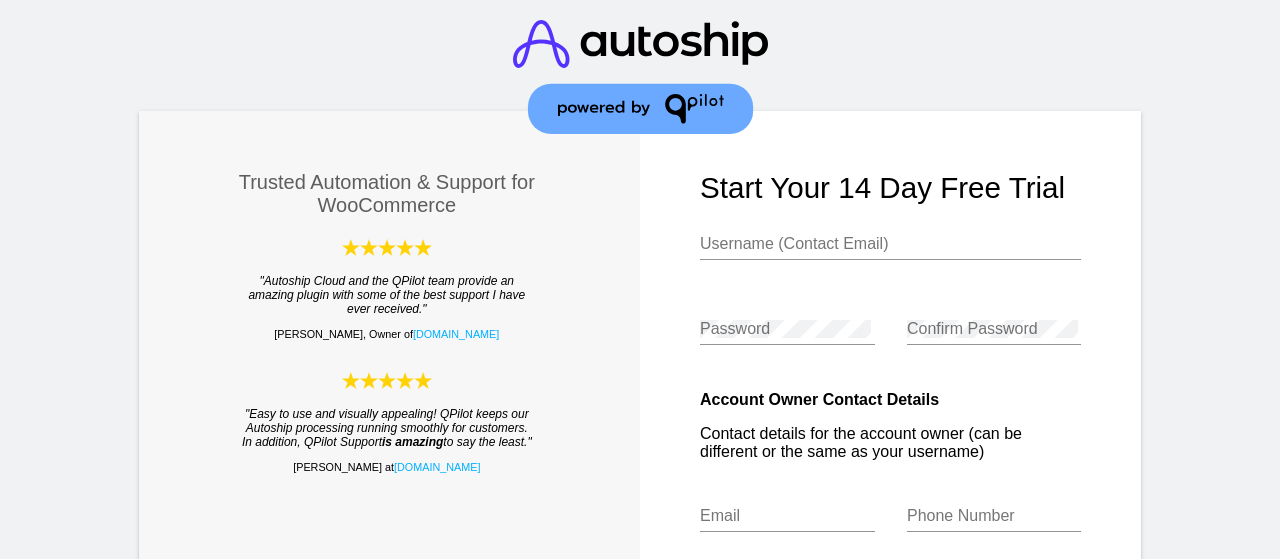 scroll, scrollTop: 0, scrollLeft: 0, axis: both 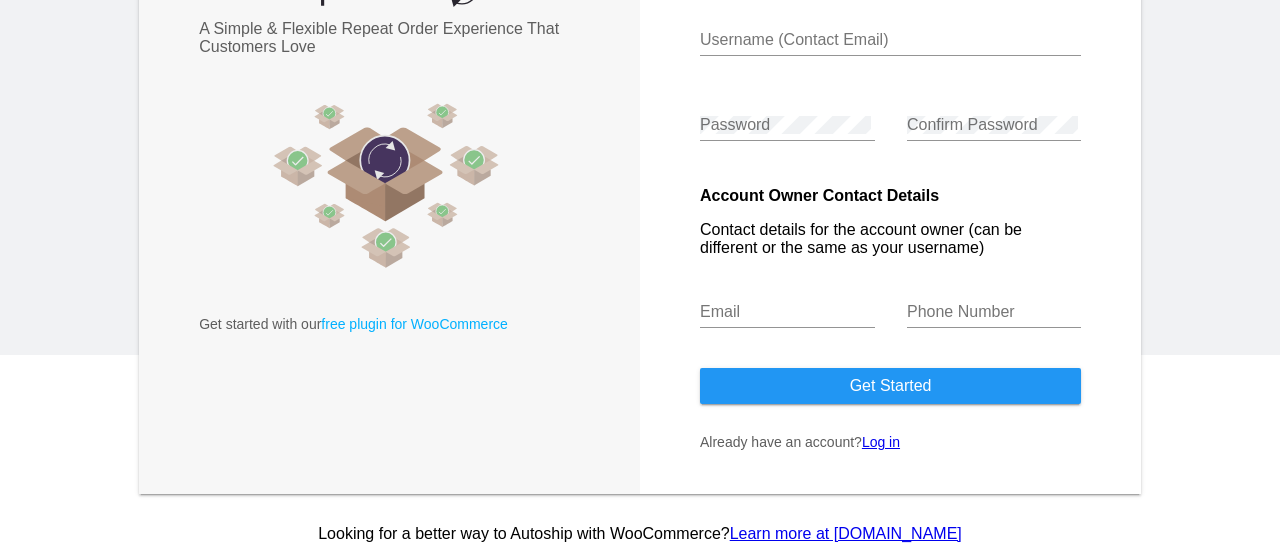 click on "Log in" 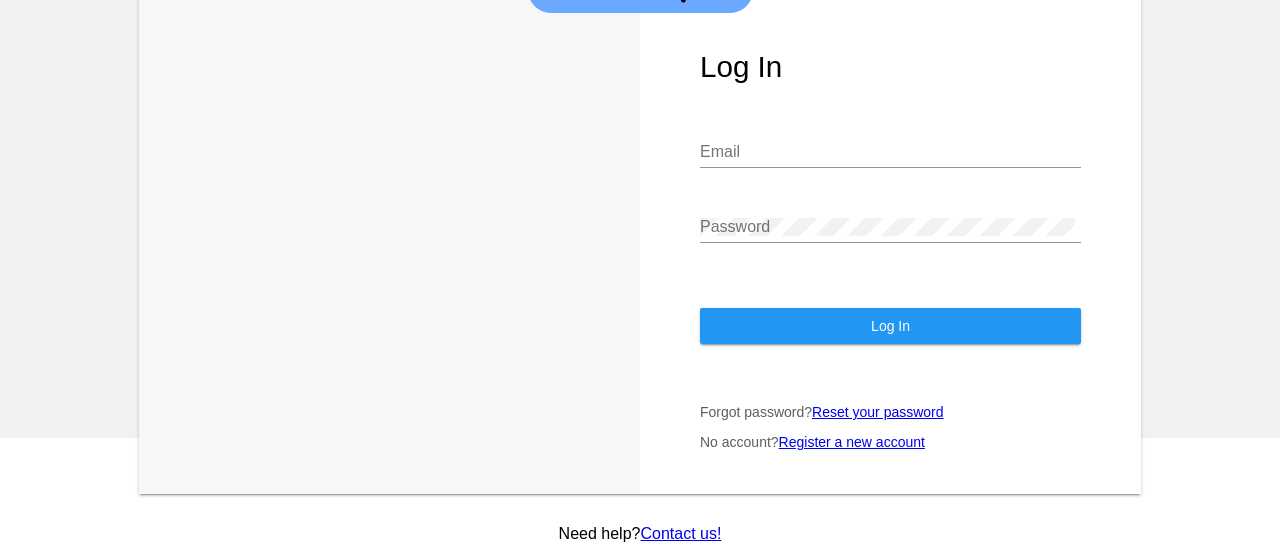 scroll, scrollTop: 122, scrollLeft: 0, axis: vertical 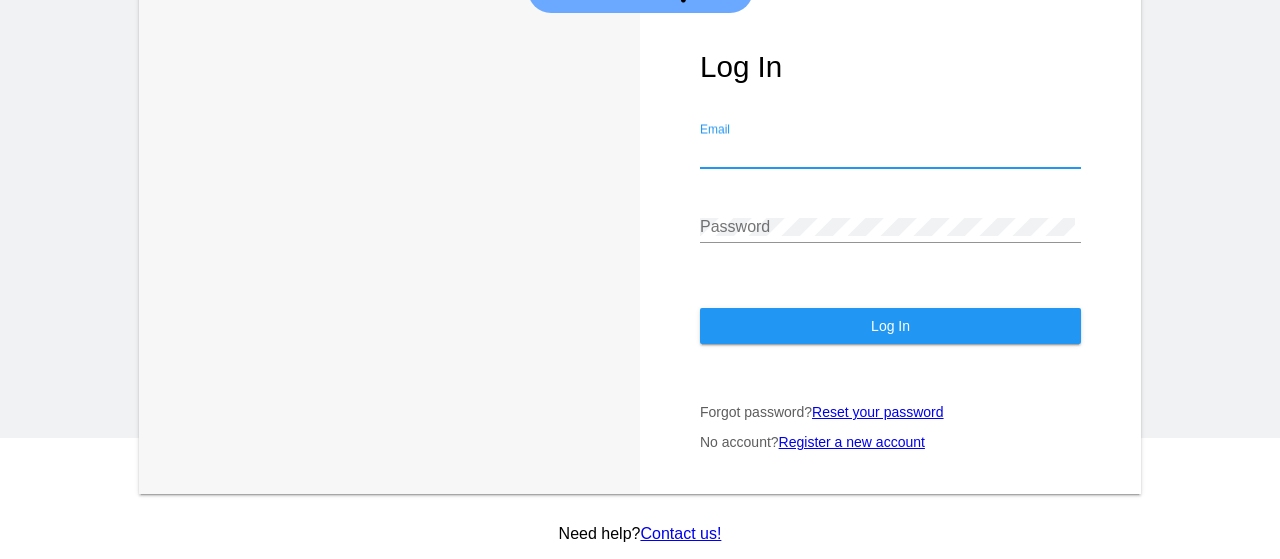 click on "Password" 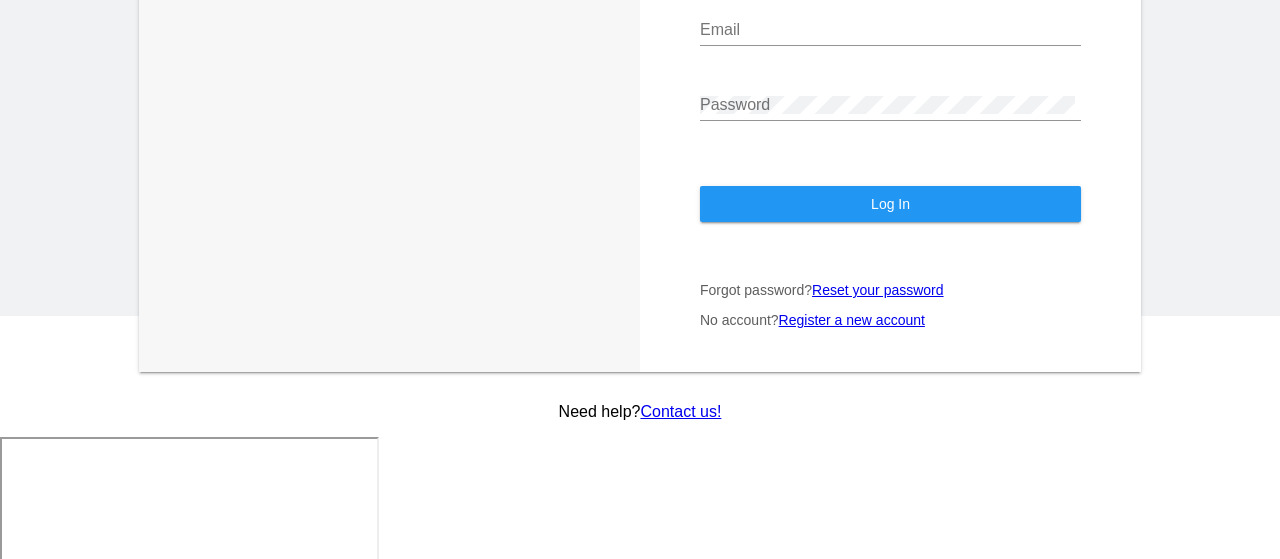 click on "Email" 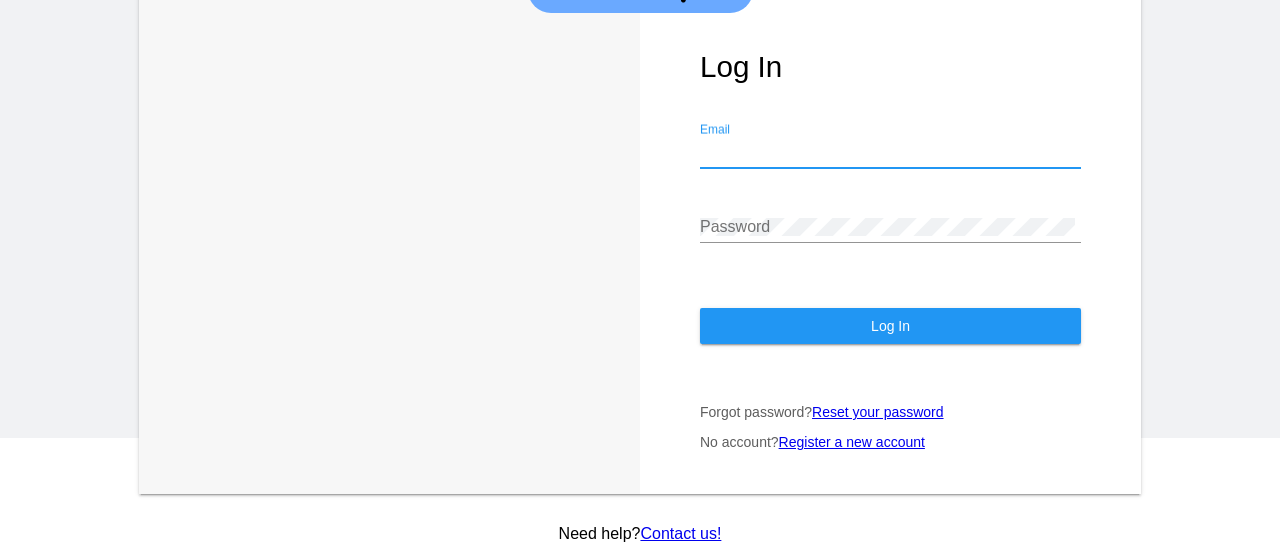paste on "[EMAIL_ADDRESS][DOMAIN_NAME]" 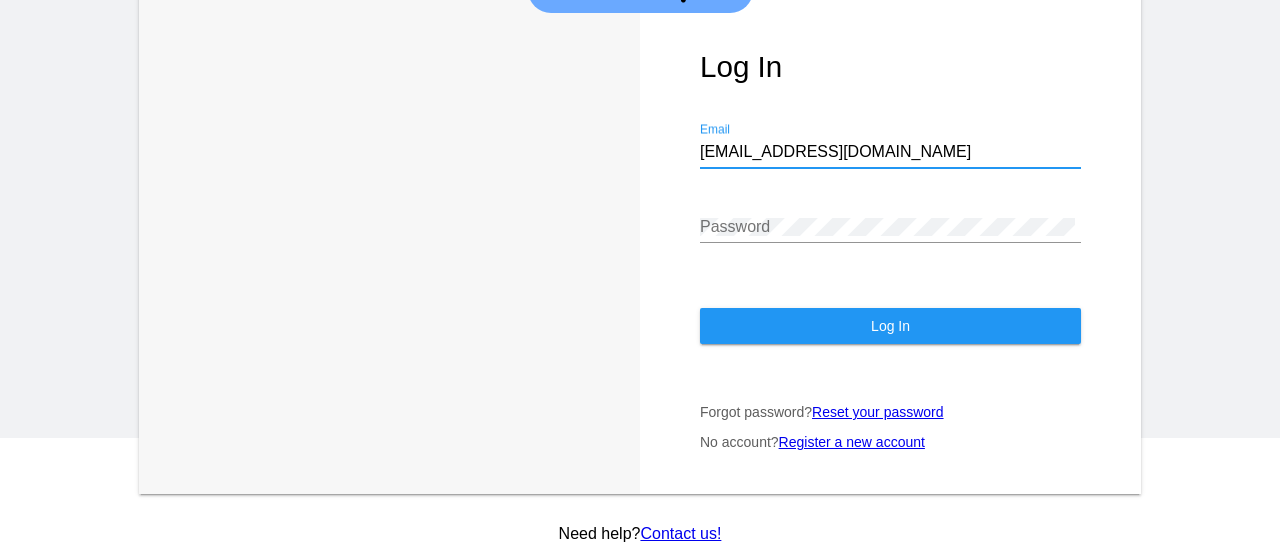 type on "[EMAIL_ADDRESS][DOMAIN_NAME]" 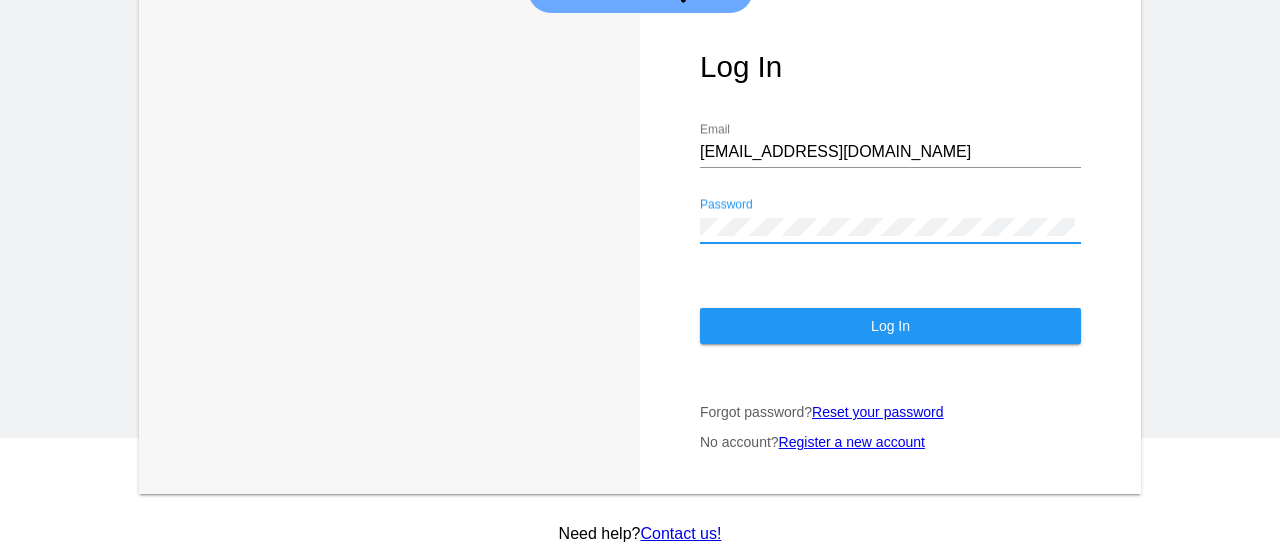 click on "Log In" 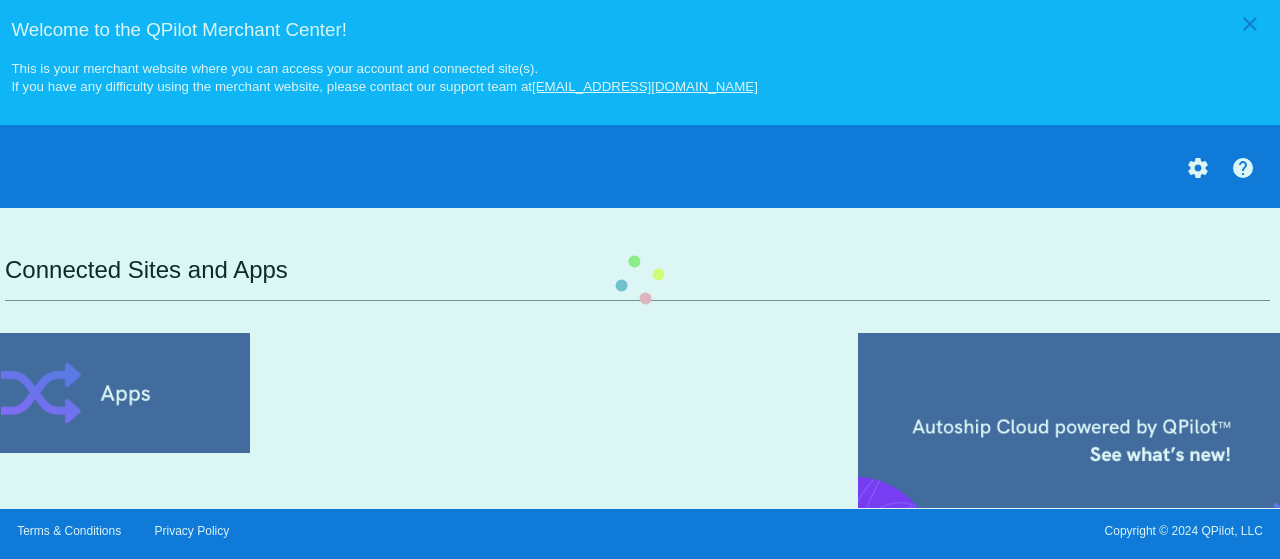 scroll, scrollTop: 0, scrollLeft: 0, axis: both 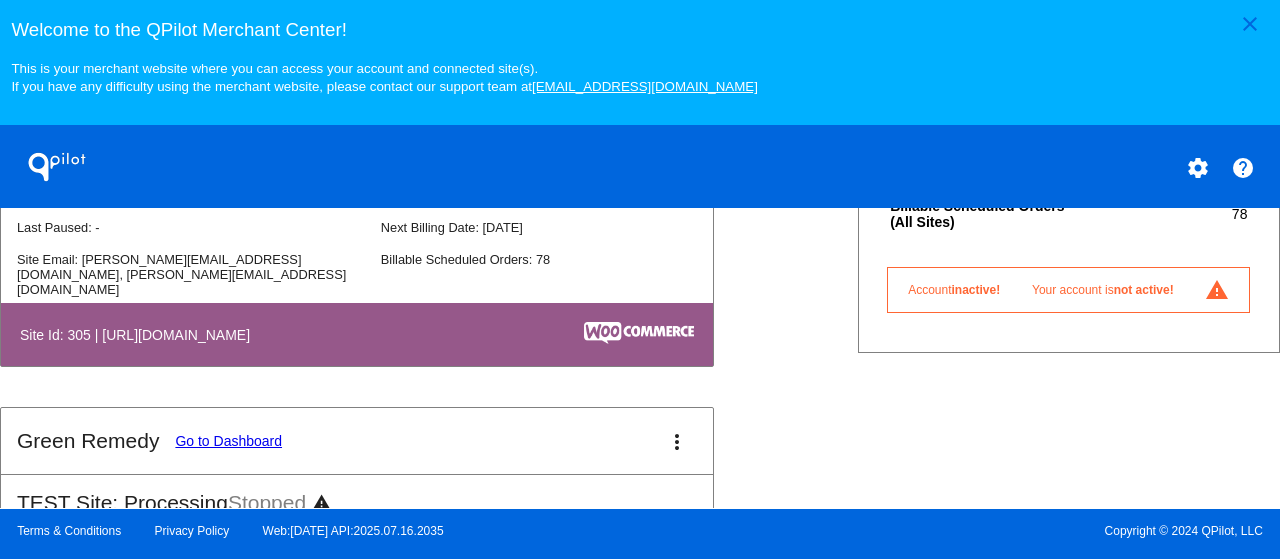 click on "Your account is  not active!" at bounding box center (1103, 290) 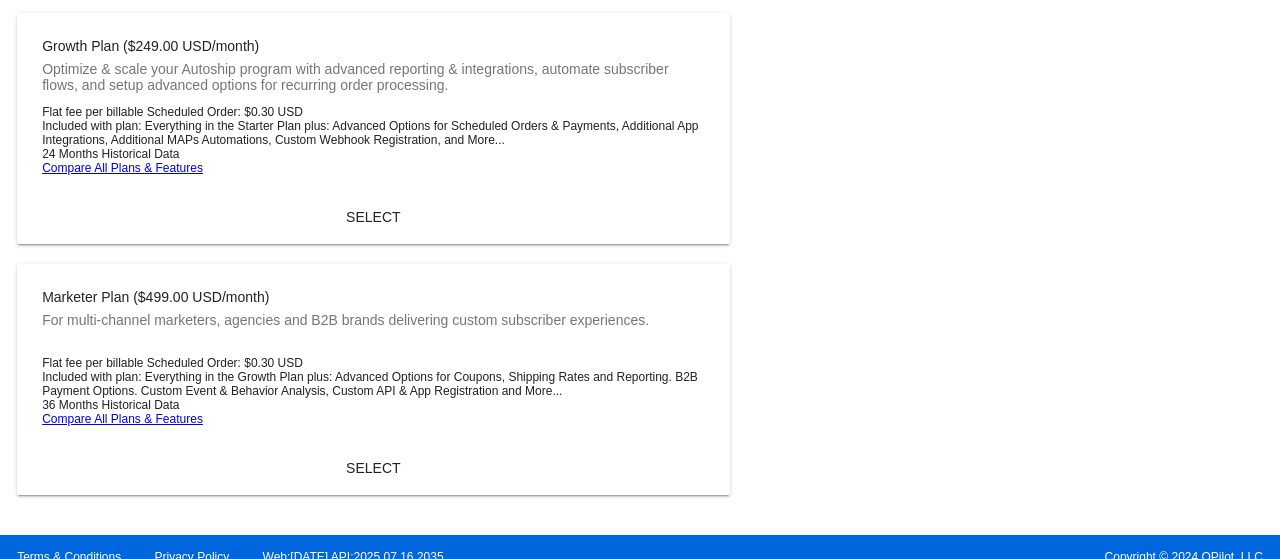 scroll, scrollTop: 0, scrollLeft: 0, axis: both 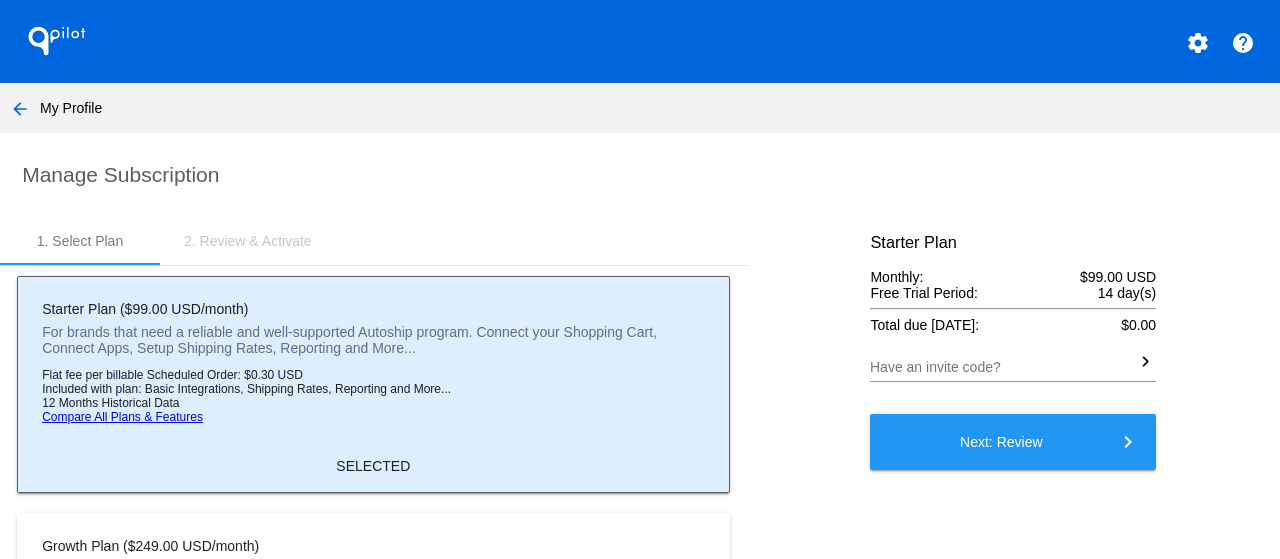 click on "settings" at bounding box center [1198, 41] 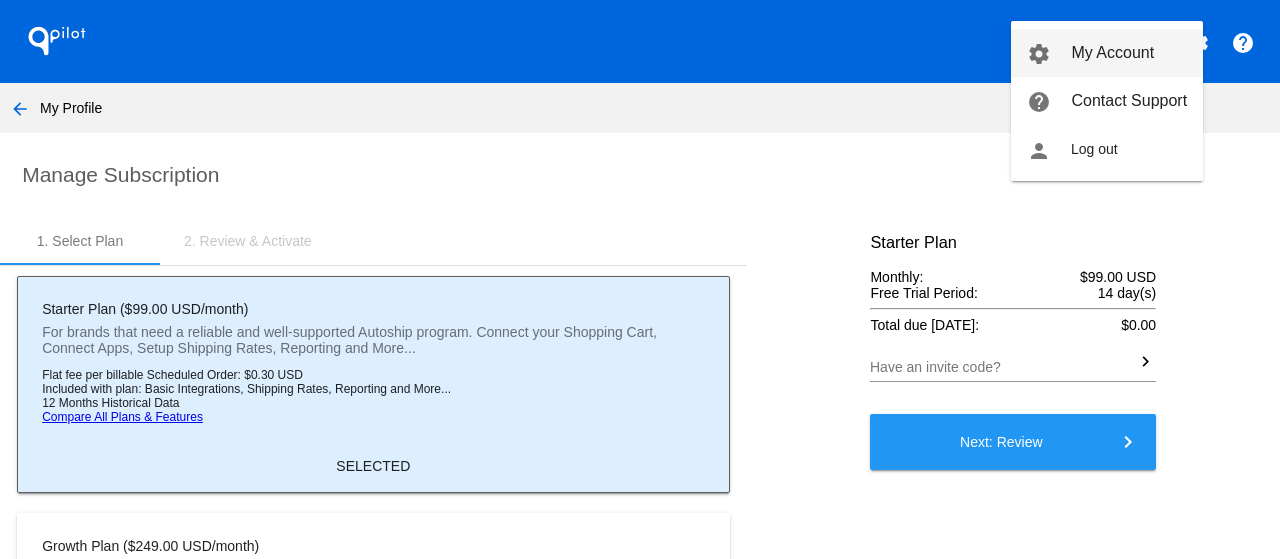 click on "My Account" at bounding box center (1112, 52) 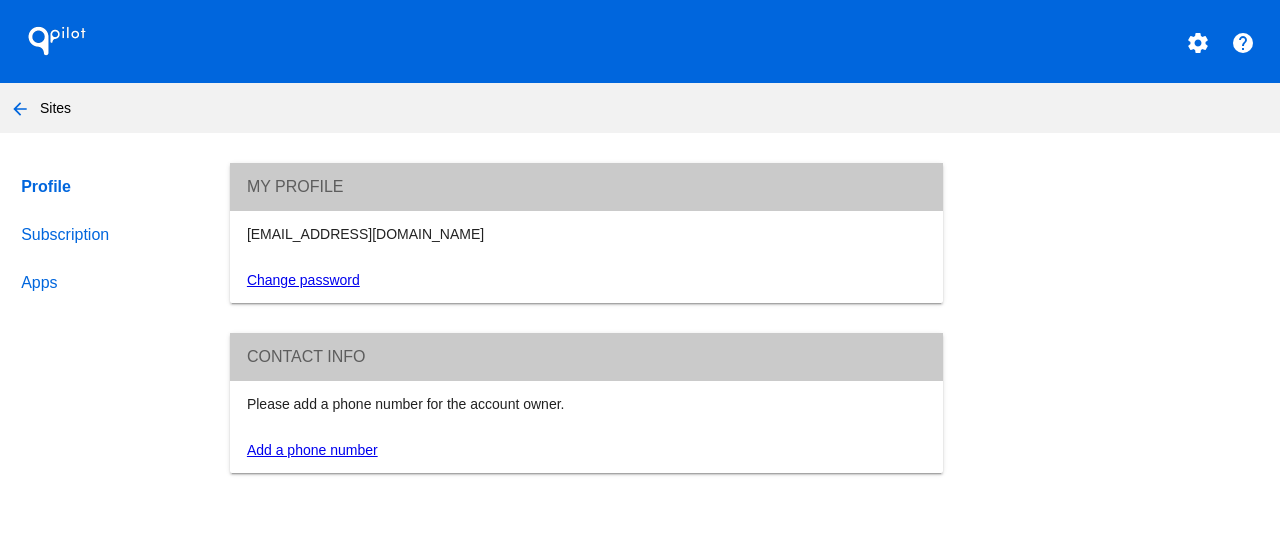 click on "Change password" 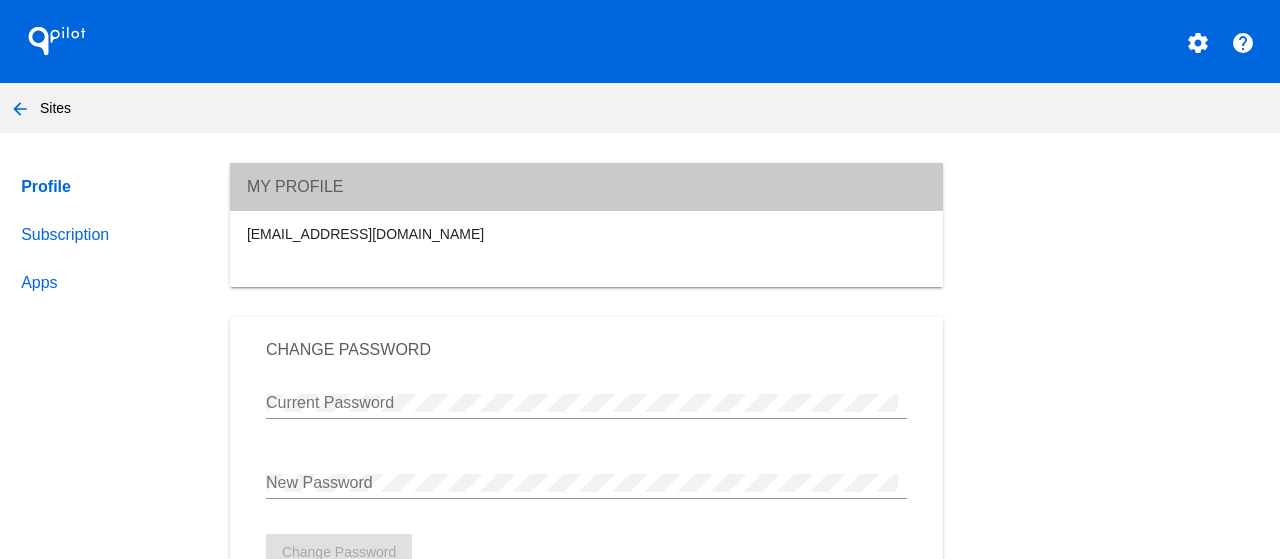 click on "Subscription" 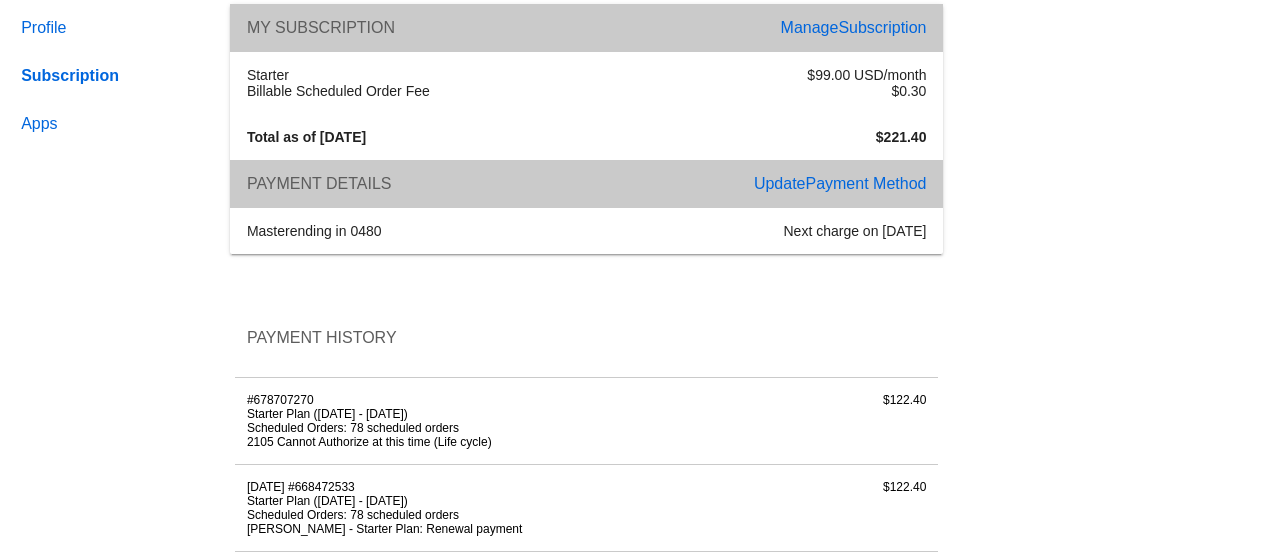 scroll, scrollTop: 200, scrollLeft: 0, axis: vertical 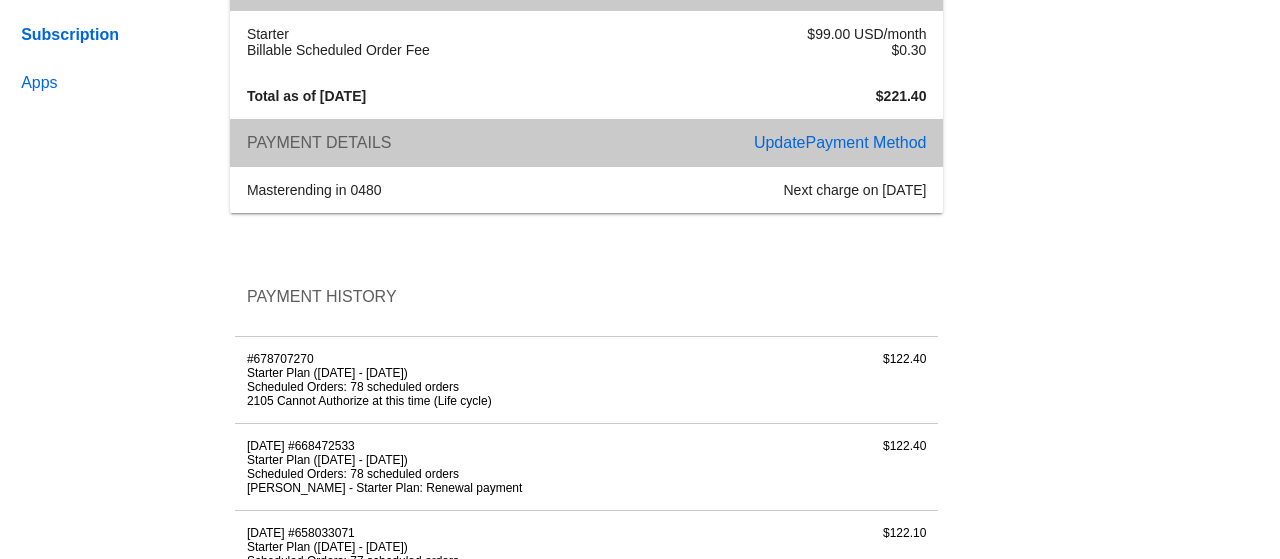 click on "Payment Method" 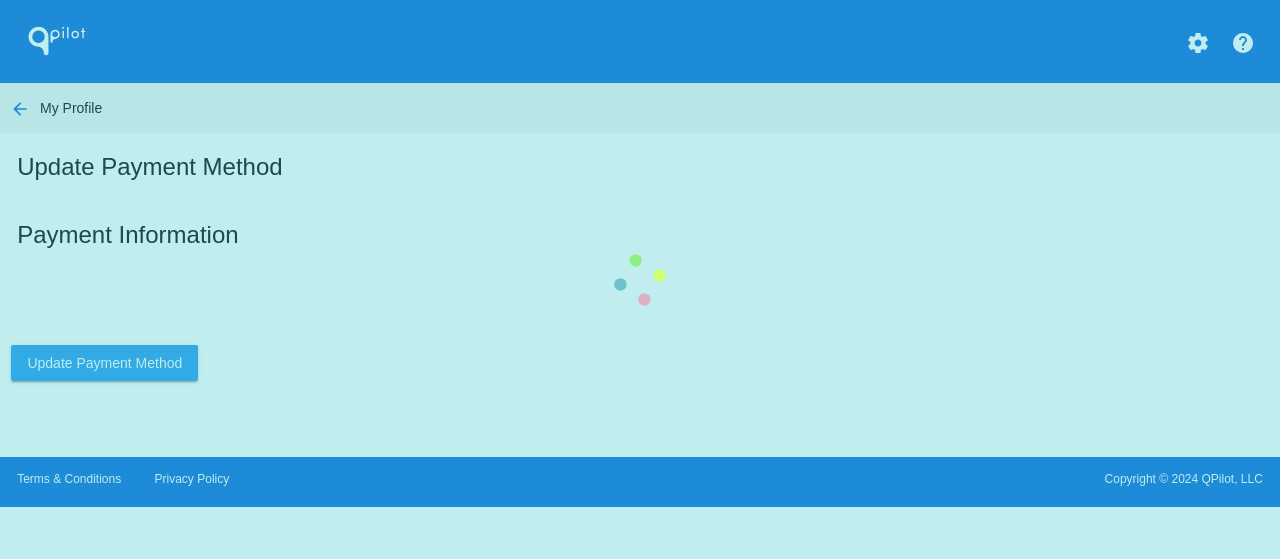 scroll, scrollTop: 0, scrollLeft: 0, axis: both 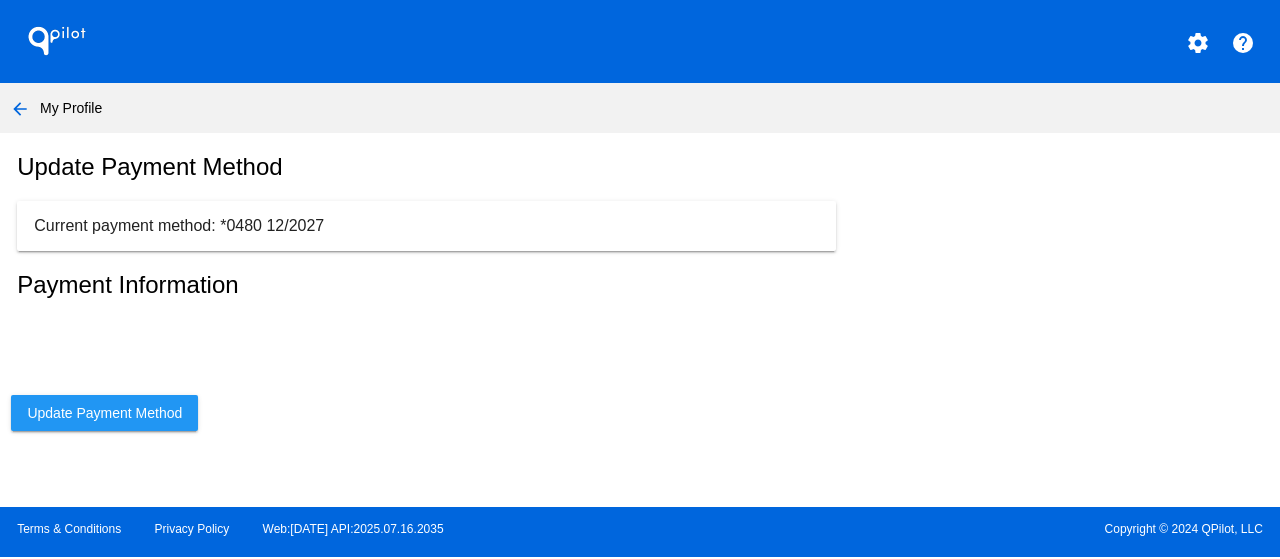 click on "Update Payment Method" at bounding box center [104, 413] 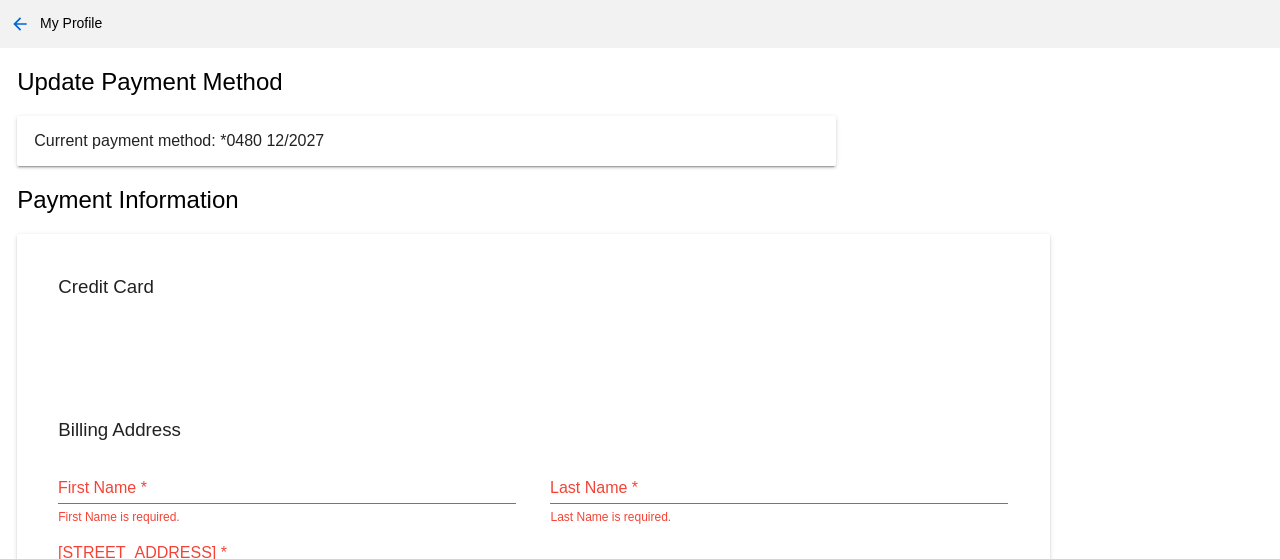 scroll, scrollTop: 200, scrollLeft: 0, axis: vertical 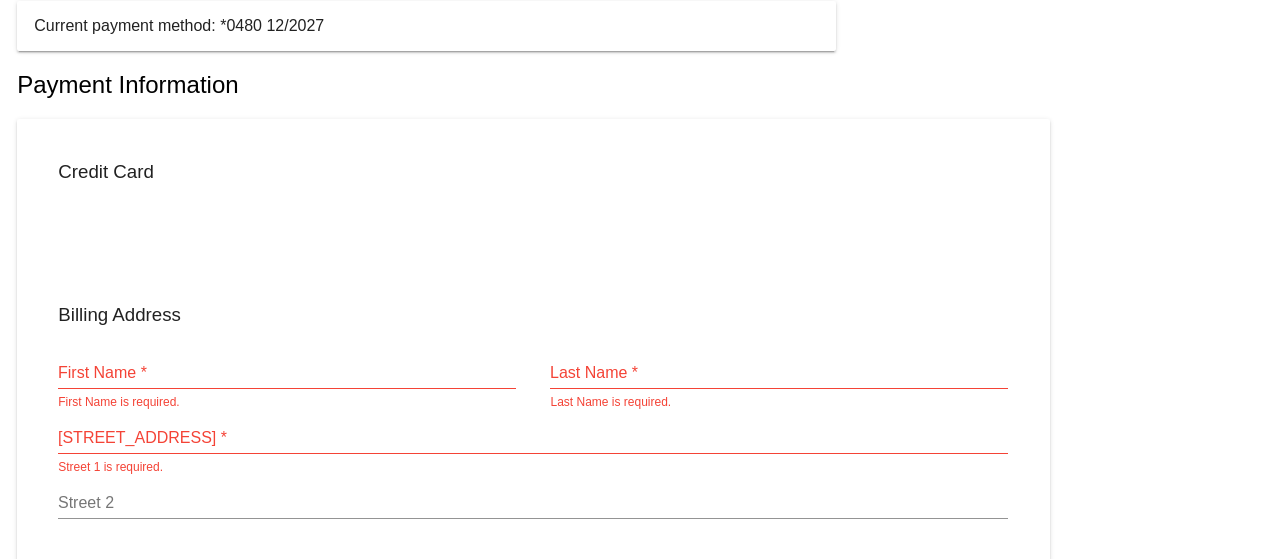 click on "First Name *" at bounding box center [287, 373] 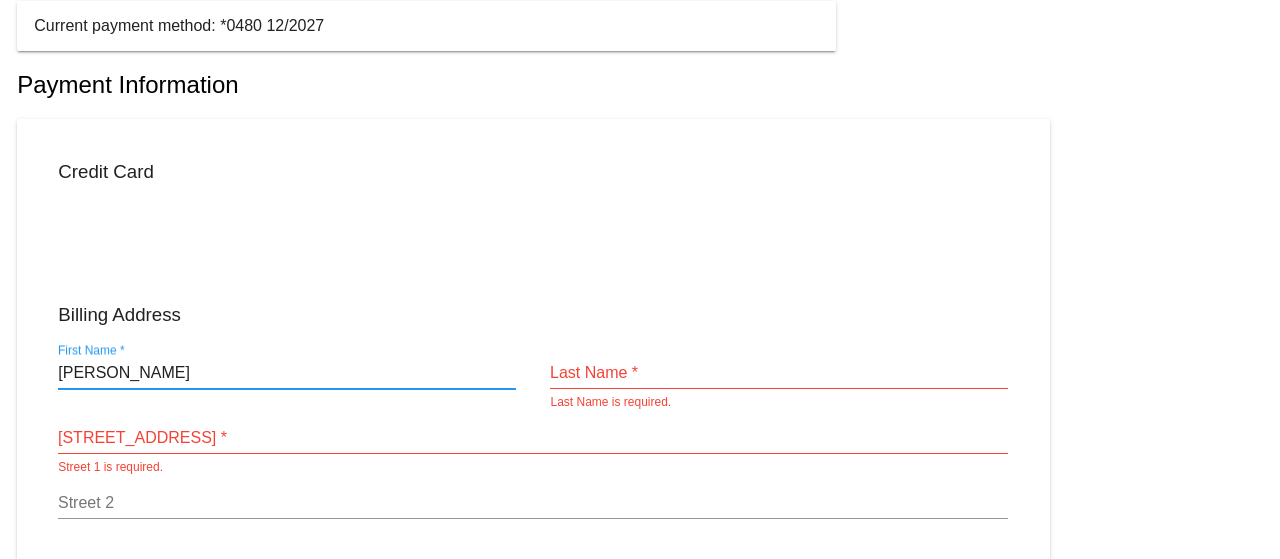type on "[PERSON_NAME]" 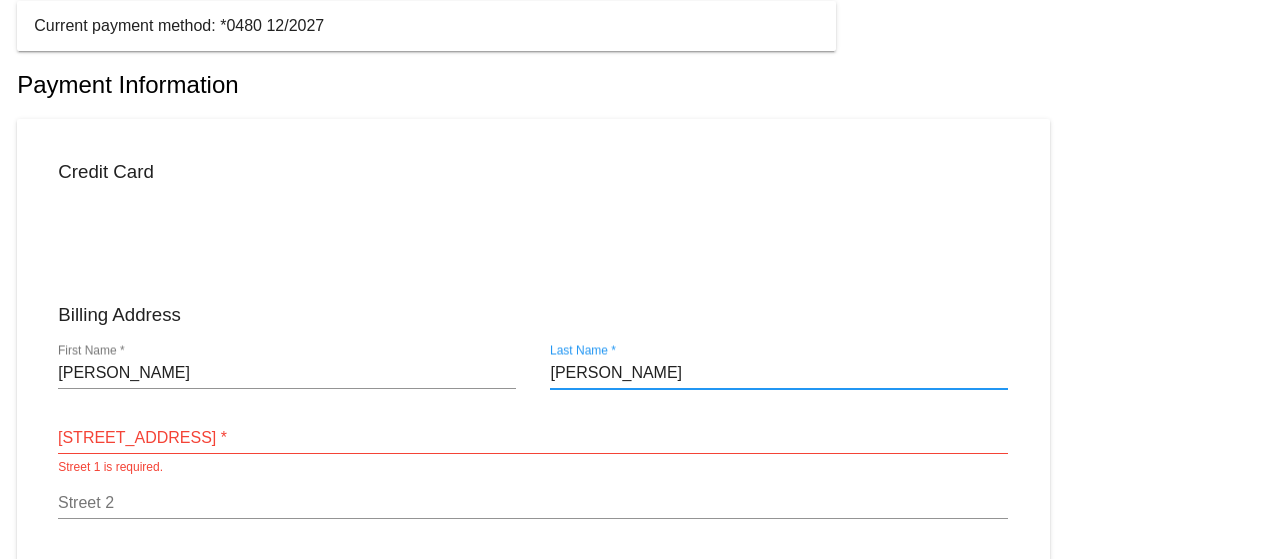 type on "[PERSON_NAME]" 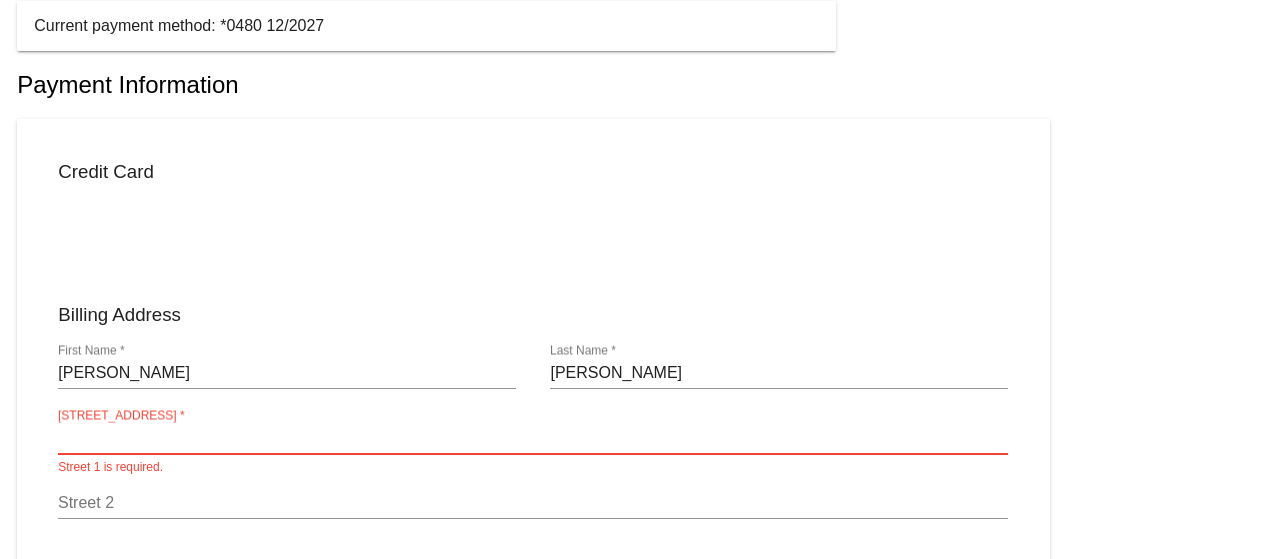 scroll, scrollTop: 300, scrollLeft: 0, axis: vertical 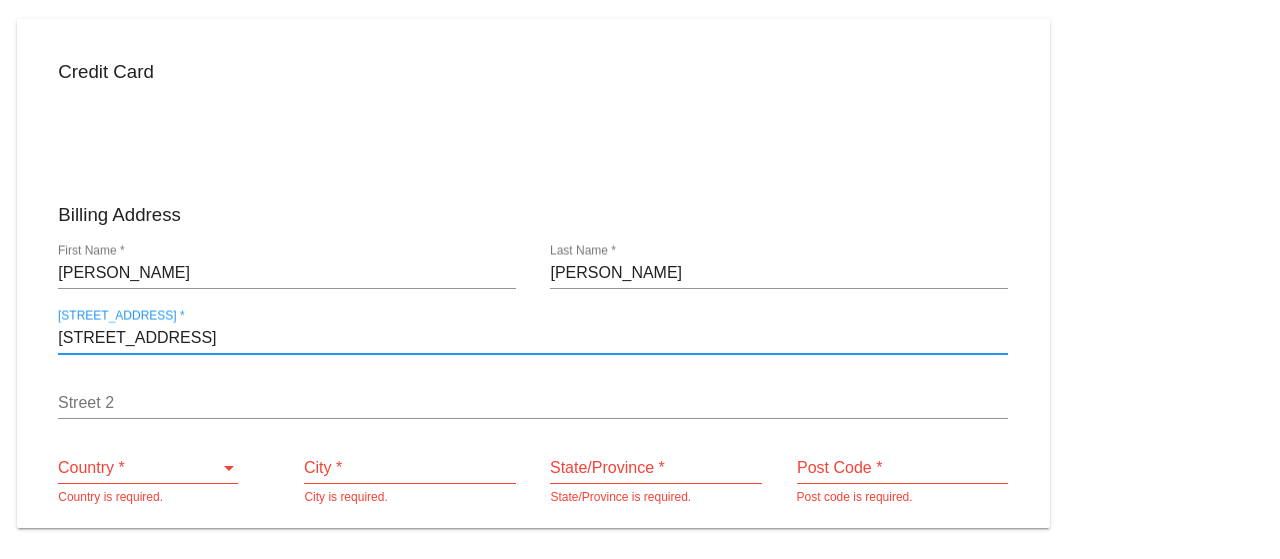 type on "[STREET_ADDRESS]" 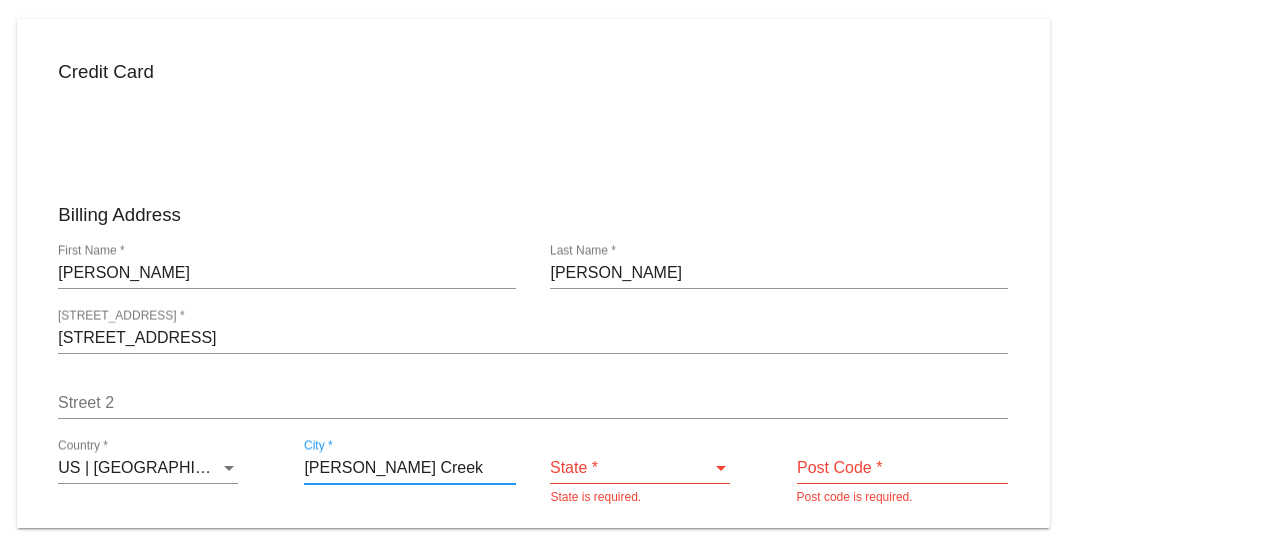 type on "[PERSON_NAME] Creek" 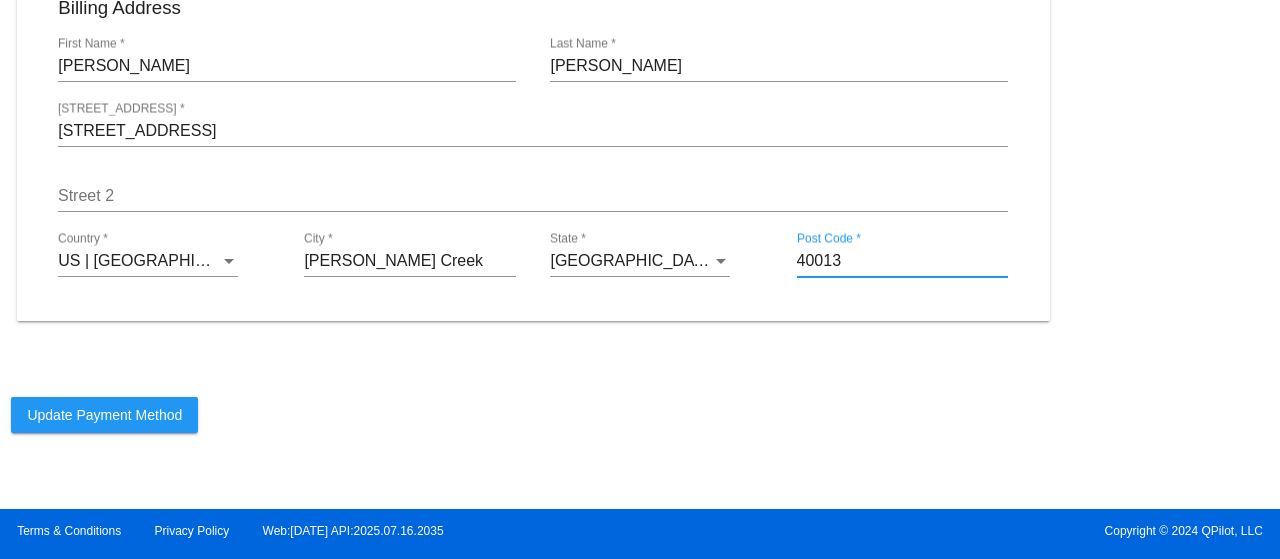 scroll, scrollTop: 508, scrollLeft: 0, axis: vertical 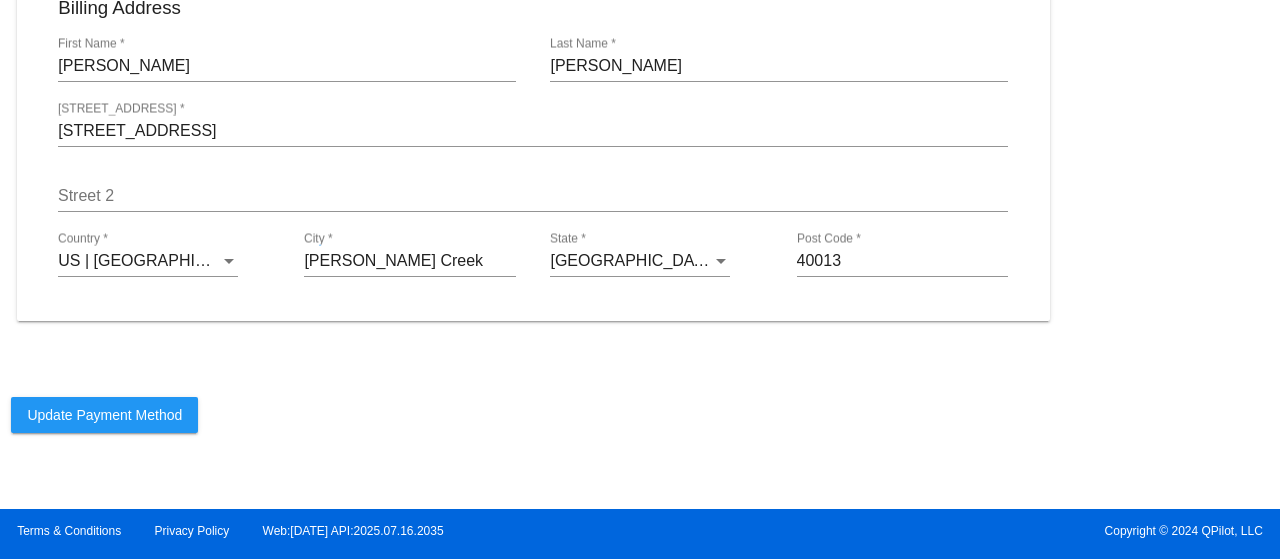 click on "Update Payment Method" at bounding box center (104, 415) 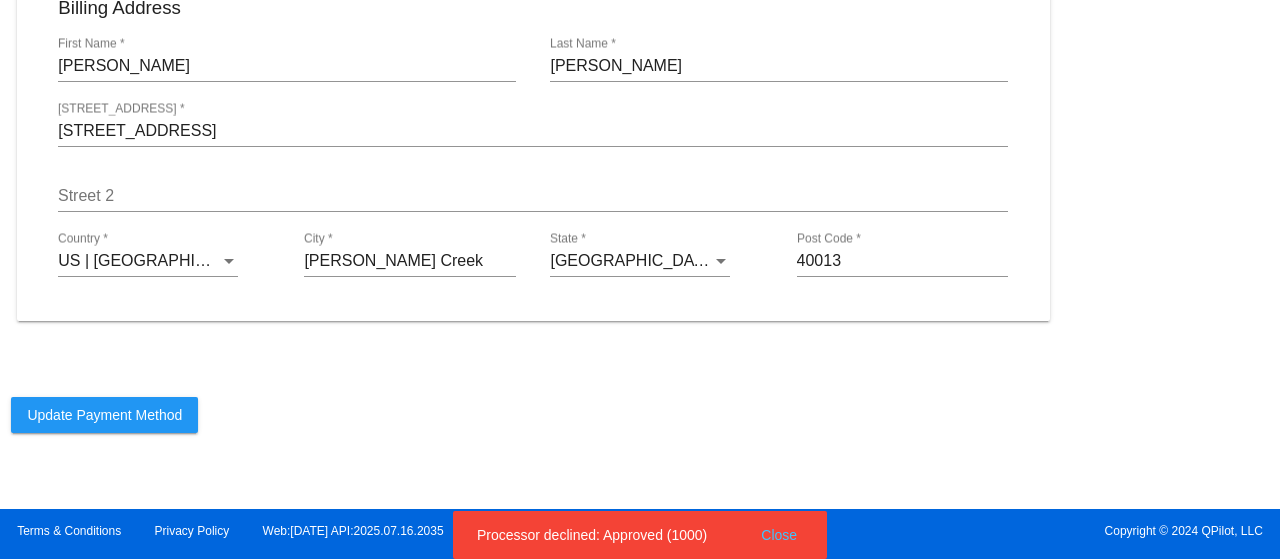 click on "Close" at bounding box center [779, 535] 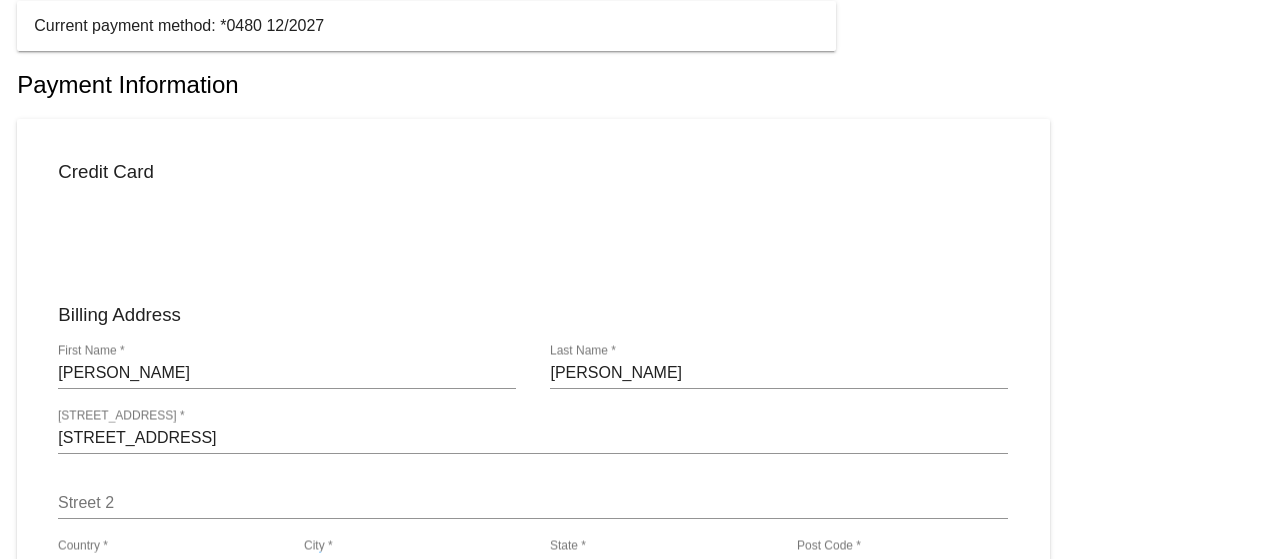 scroll, scrollTop: 300, scrollLeft: 0, axis: vertical 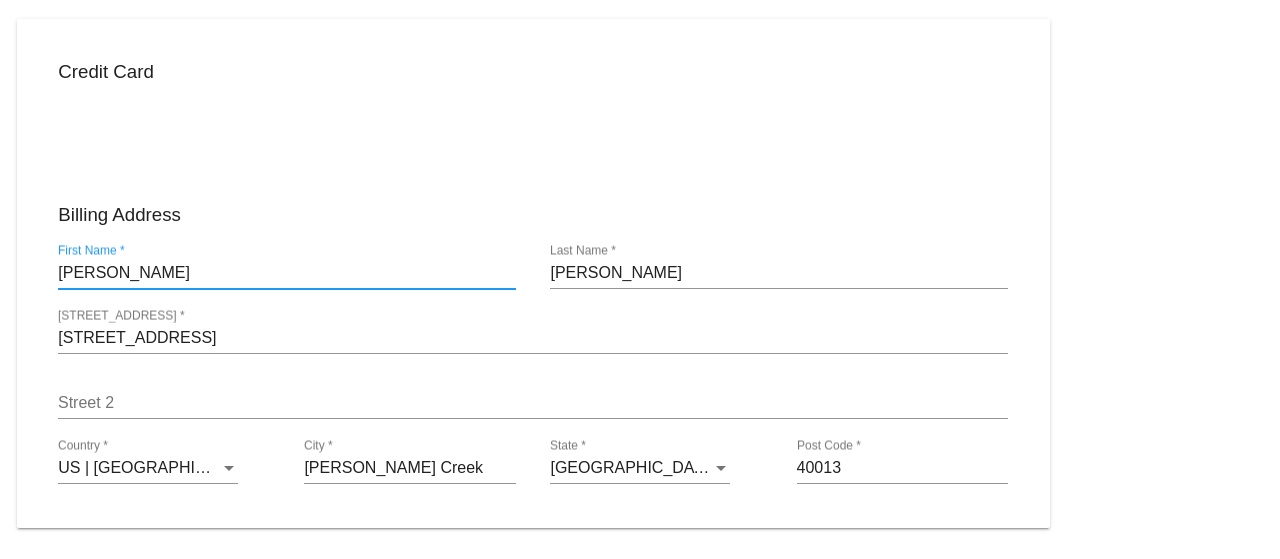 drag, startPoint x: 117, startPoint y: 273, endPoint x: -258, endPoint y: 271, distance: 375.00534 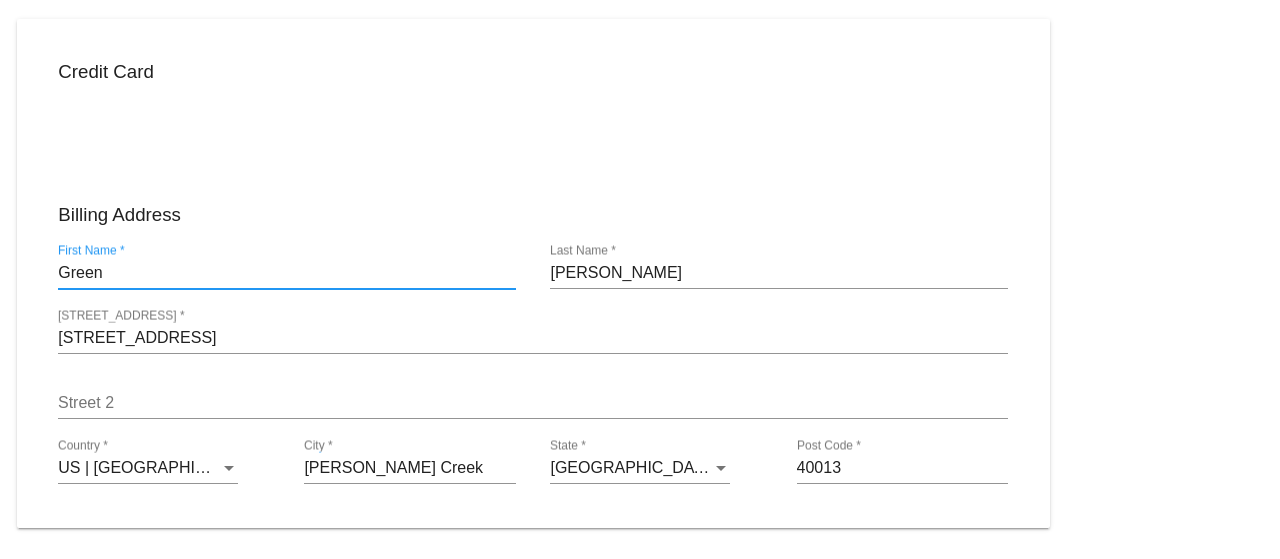type on "Green" 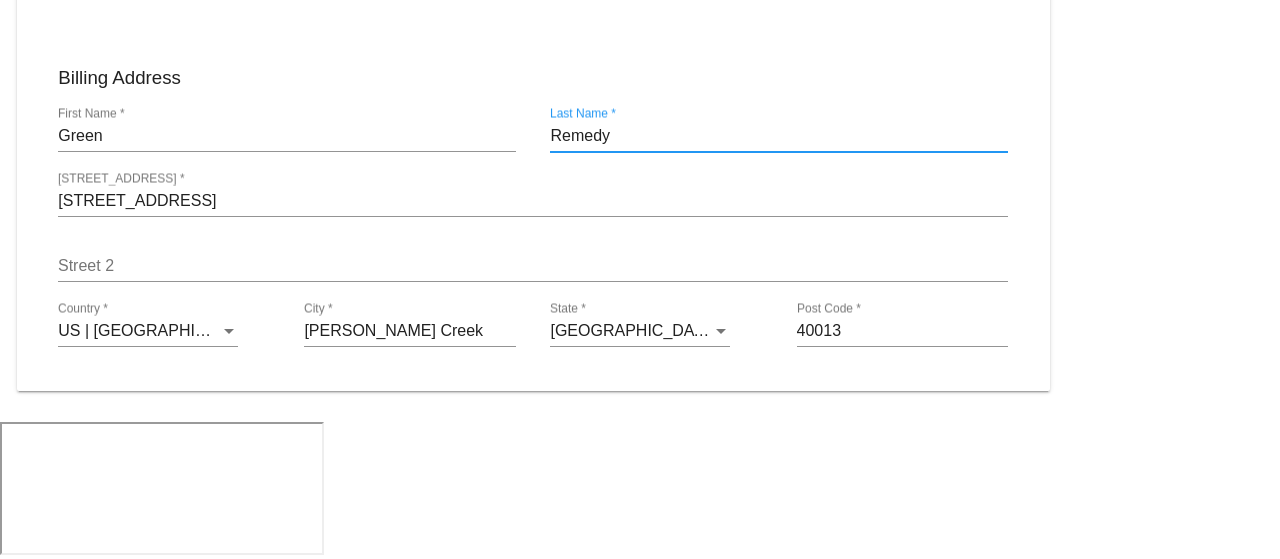type on "Remedy" 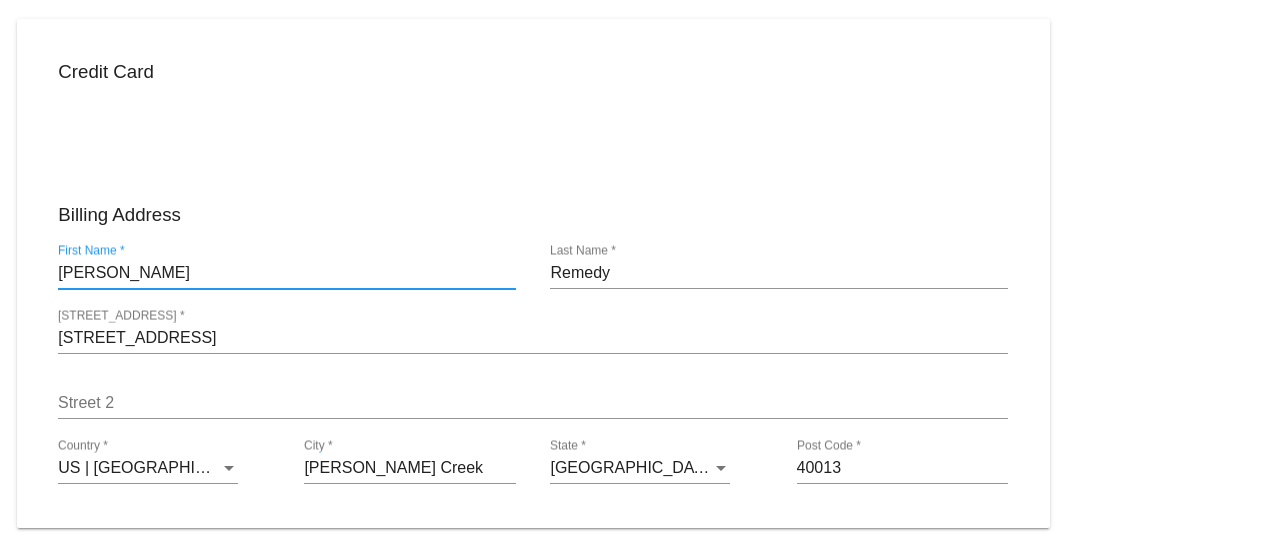 type on "[PERSON_NAME]" 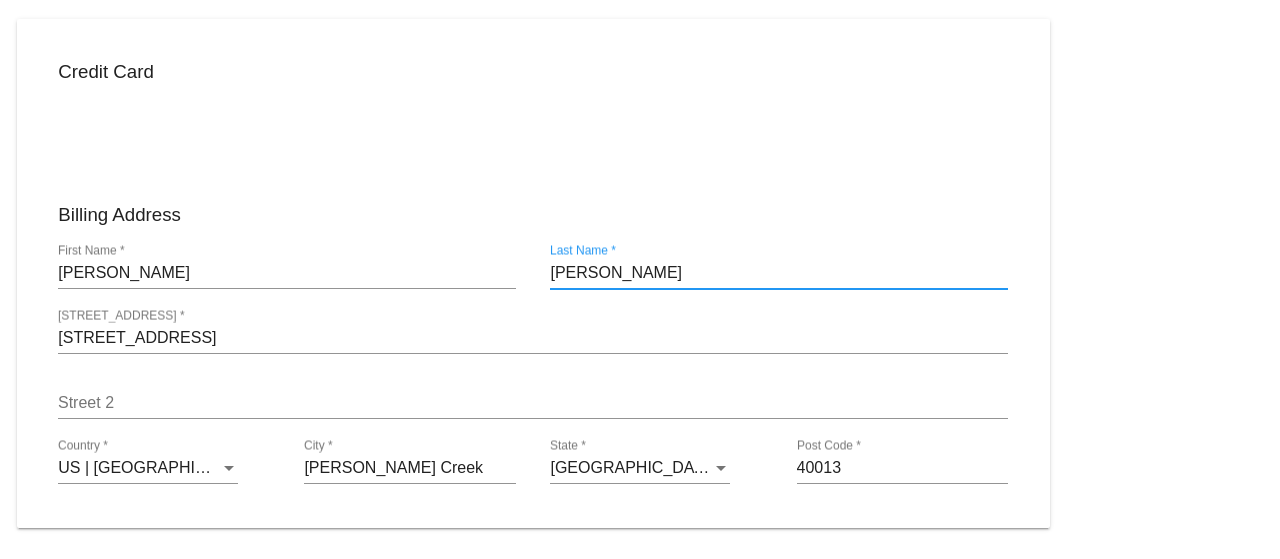 type on "[PERSON_NAME]" 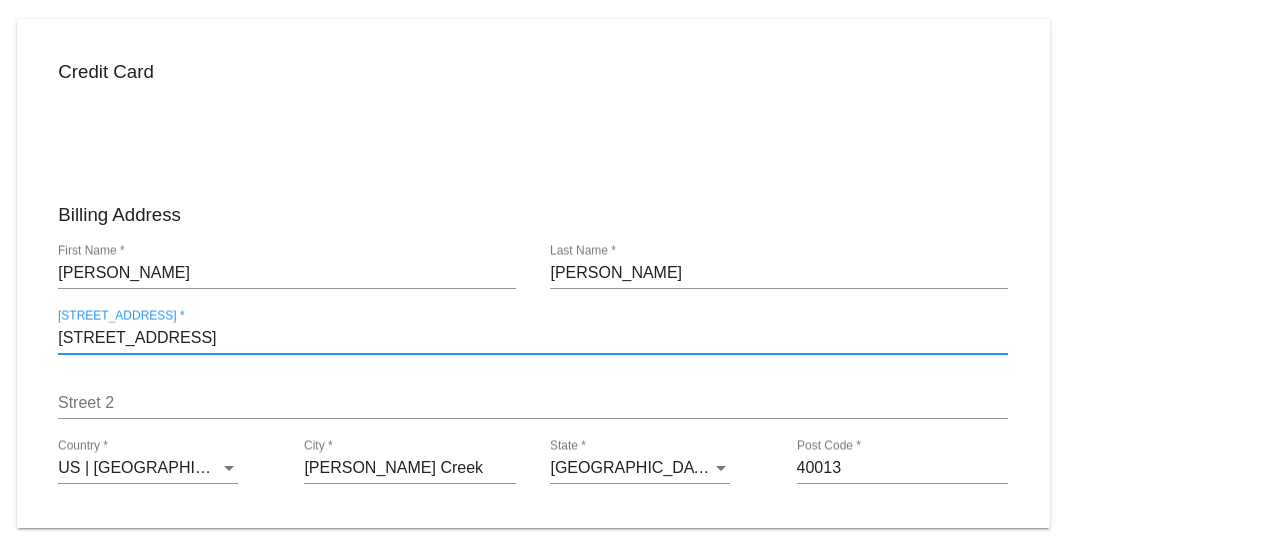 scroll, scrollTop: 500, scrollLeft: 0, axis: vertical 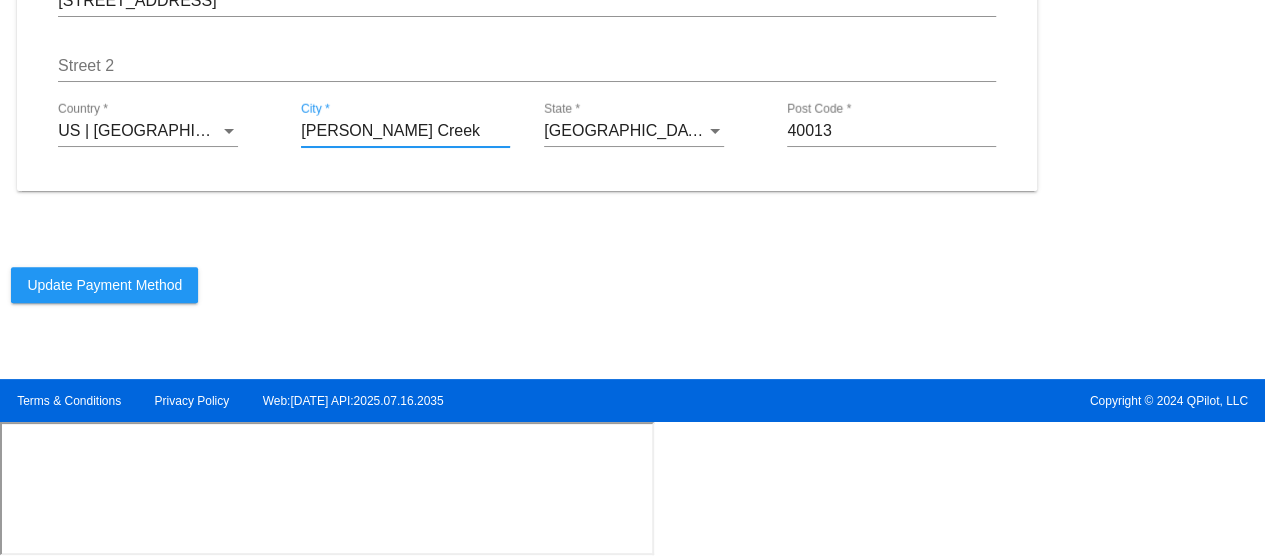 drag, startPoint x: 369, startPoint y: 281, endPoint x: 129, endPoint y: 284, distance: 240.01875 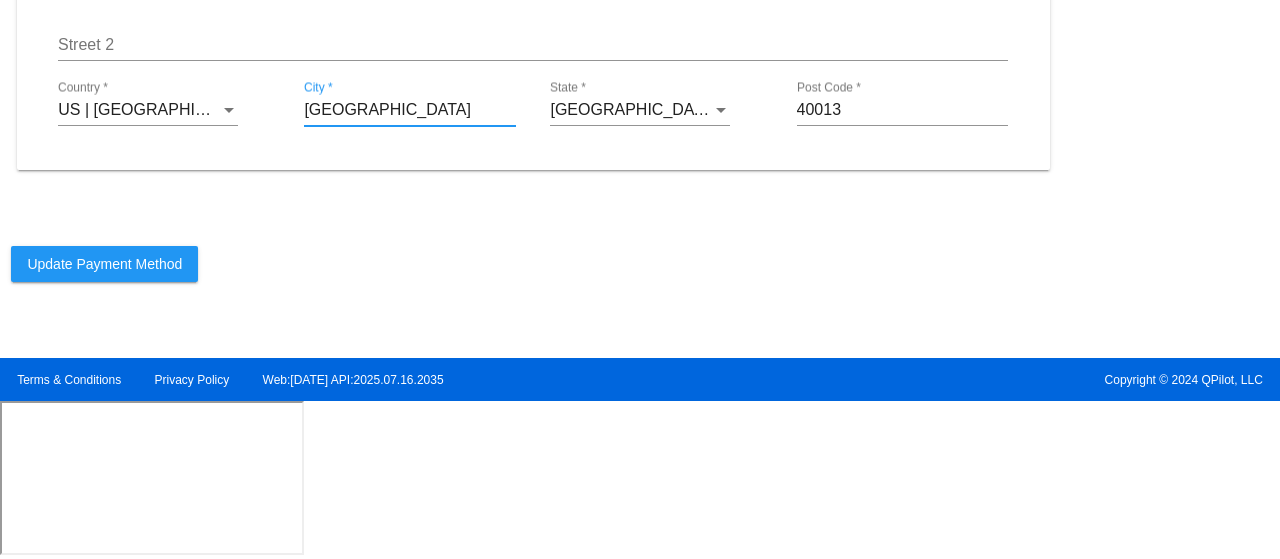 type on "[GEOGRAPHIC_DATA]" 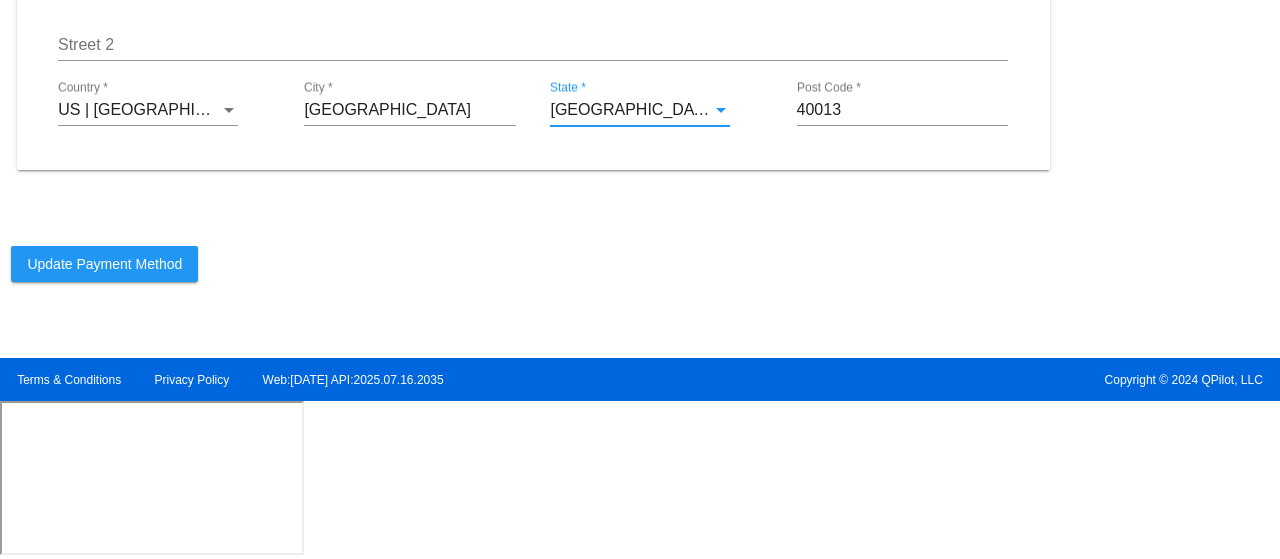 click on "Update Payment Method" at bounding box center [104, 264] 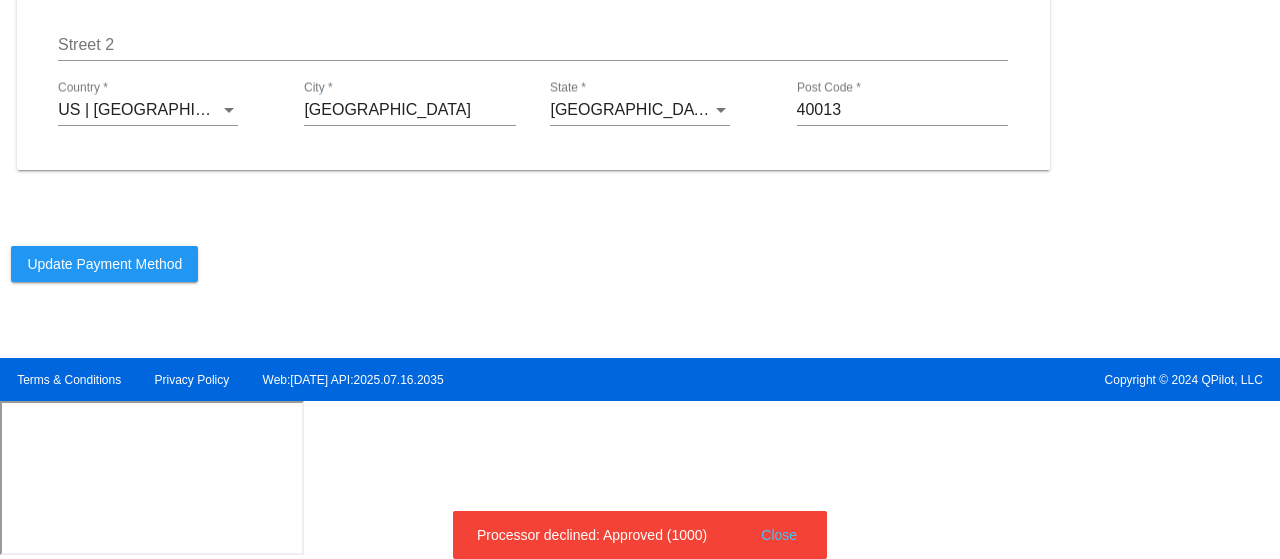 click on "Processor declined: Approved (1000)  Close" at bounding box center [640, 535] 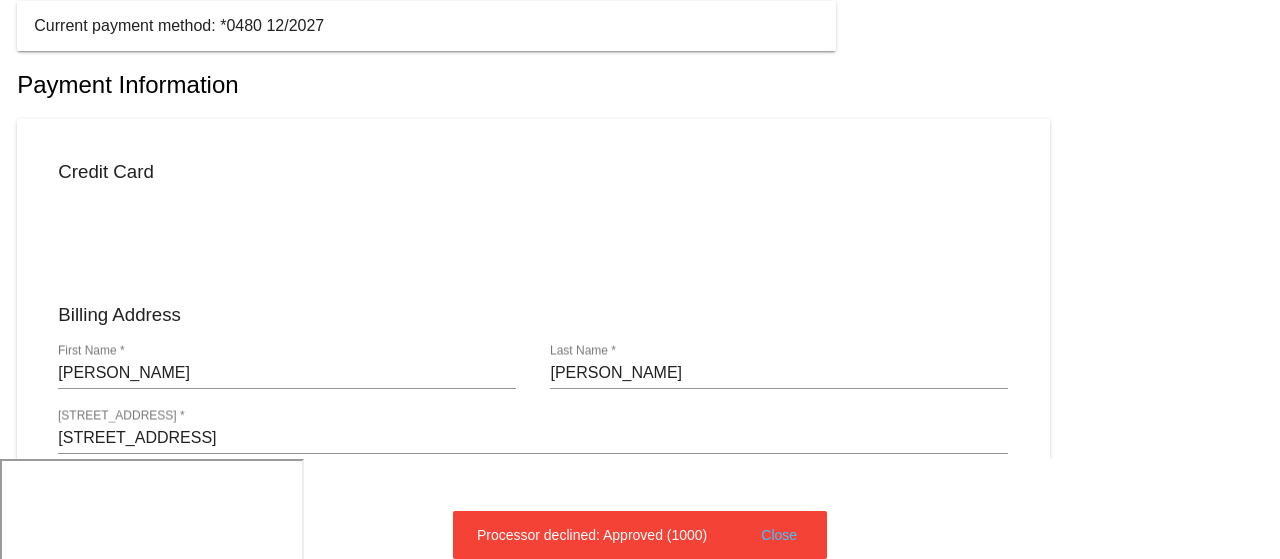 scroll, scrollTop: 0, scrollLeft: 0, axis: both 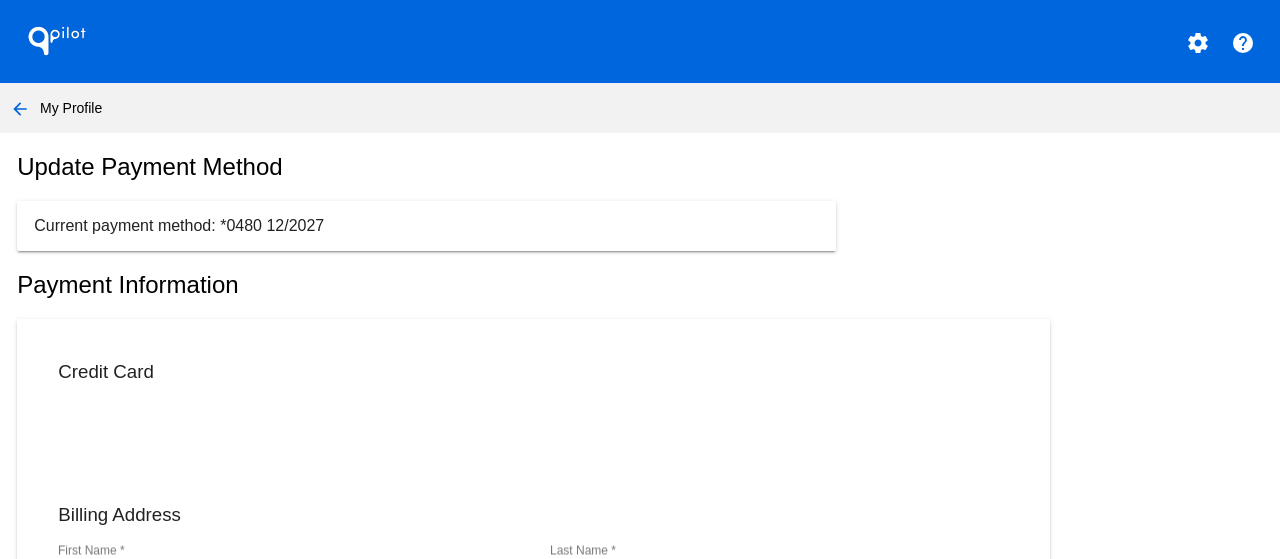 click on "Credit Card" at bounding box center (533, 372) 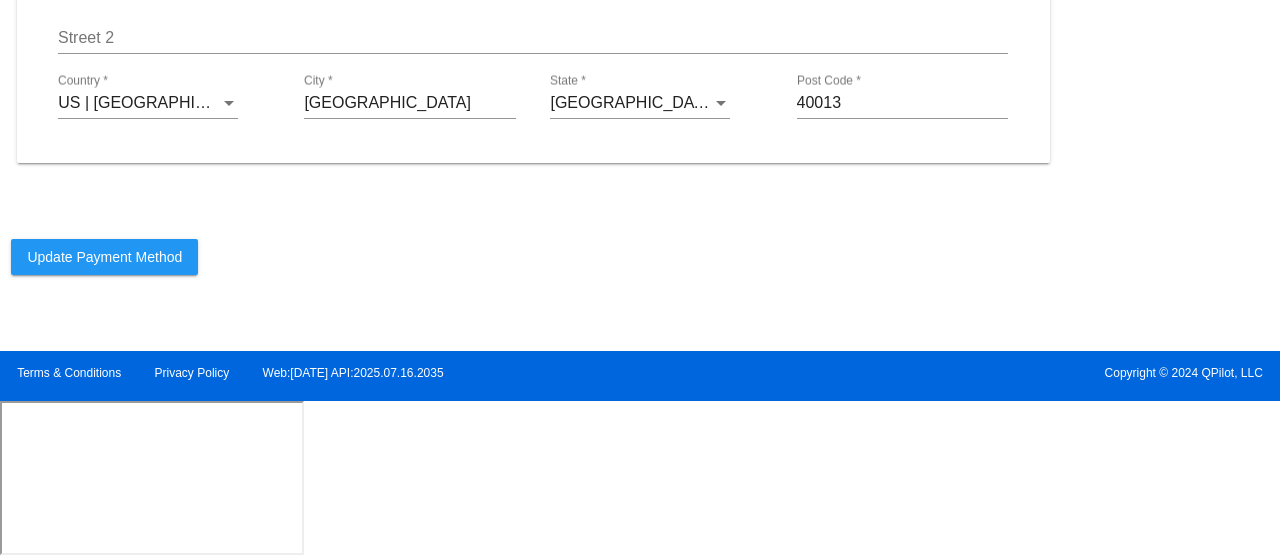 scroll, scrollTop: 0, scrollLeft: 0, axis: both 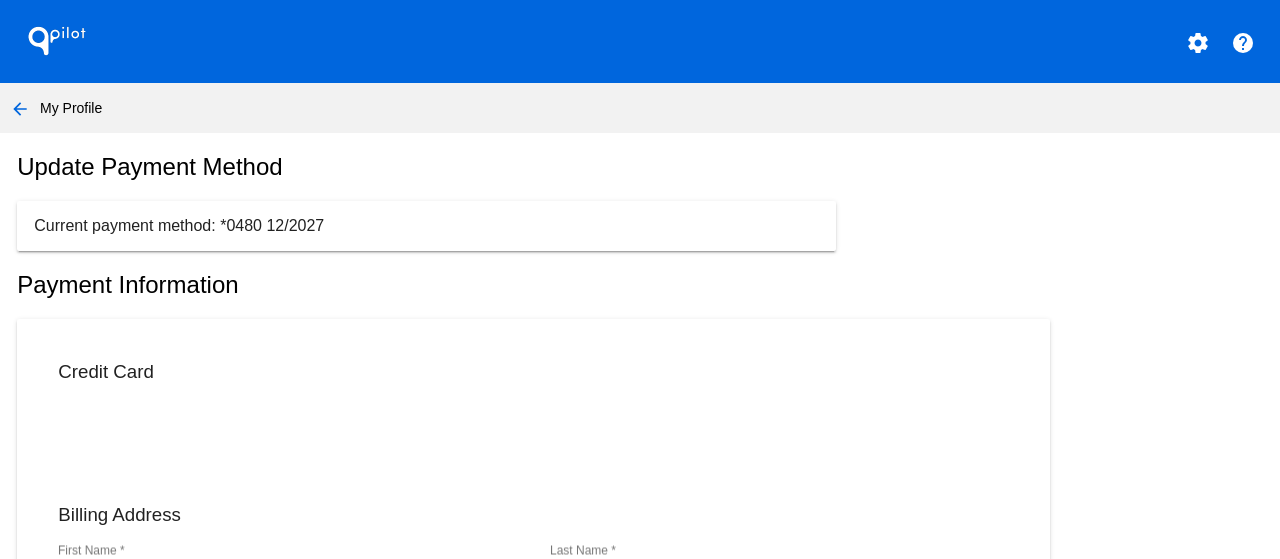 click on "arrow_back
My Profile" at bounding box center [640, 108] 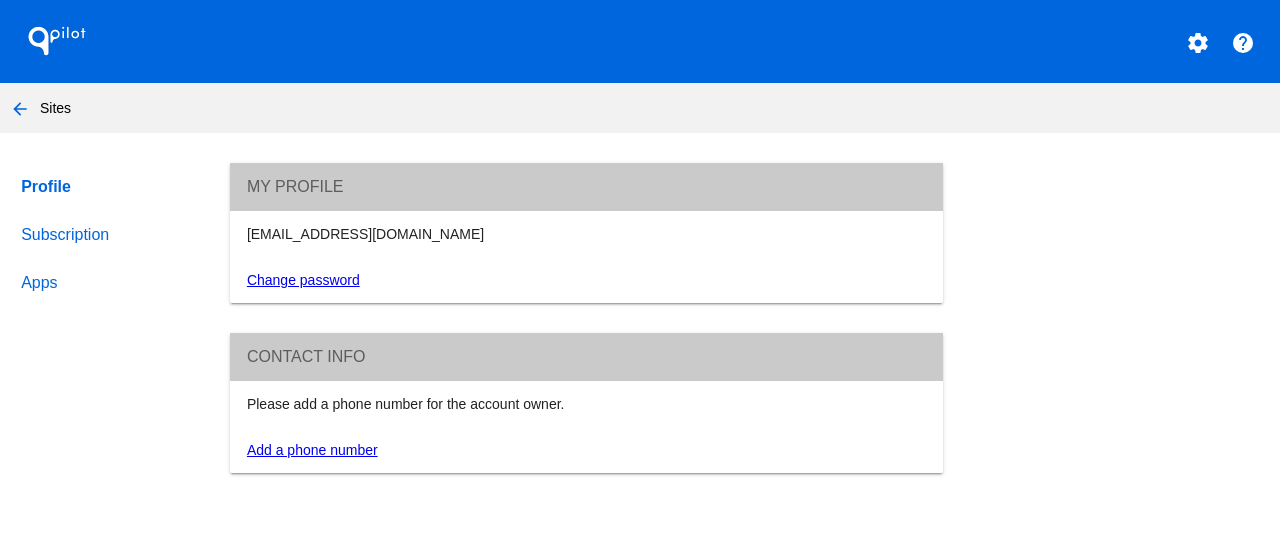 click on "Subscription" 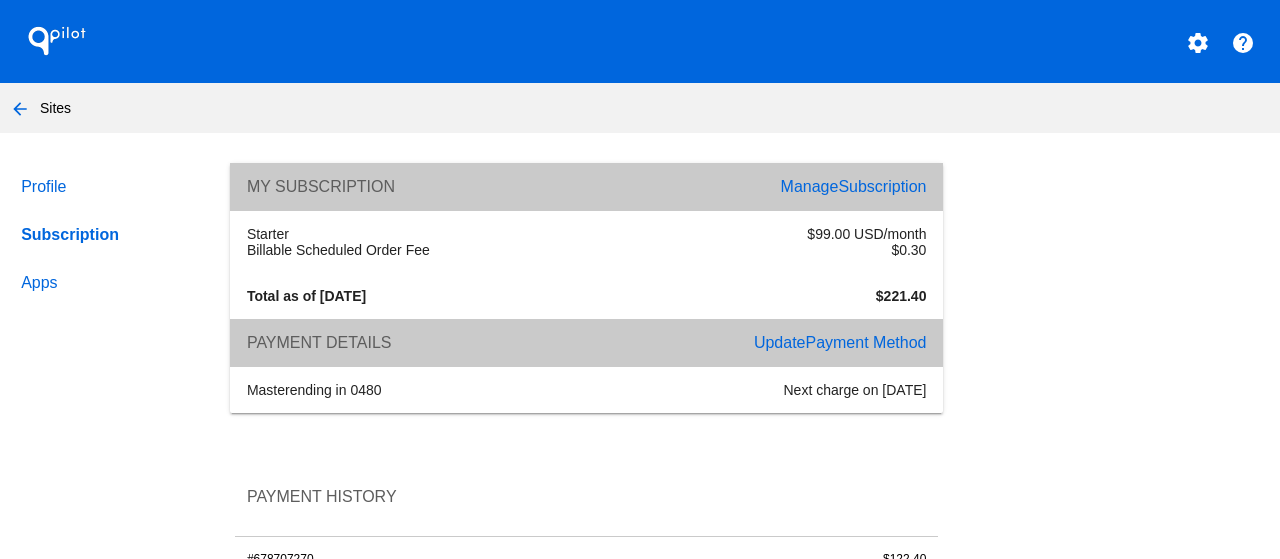 click on "Payment Method" 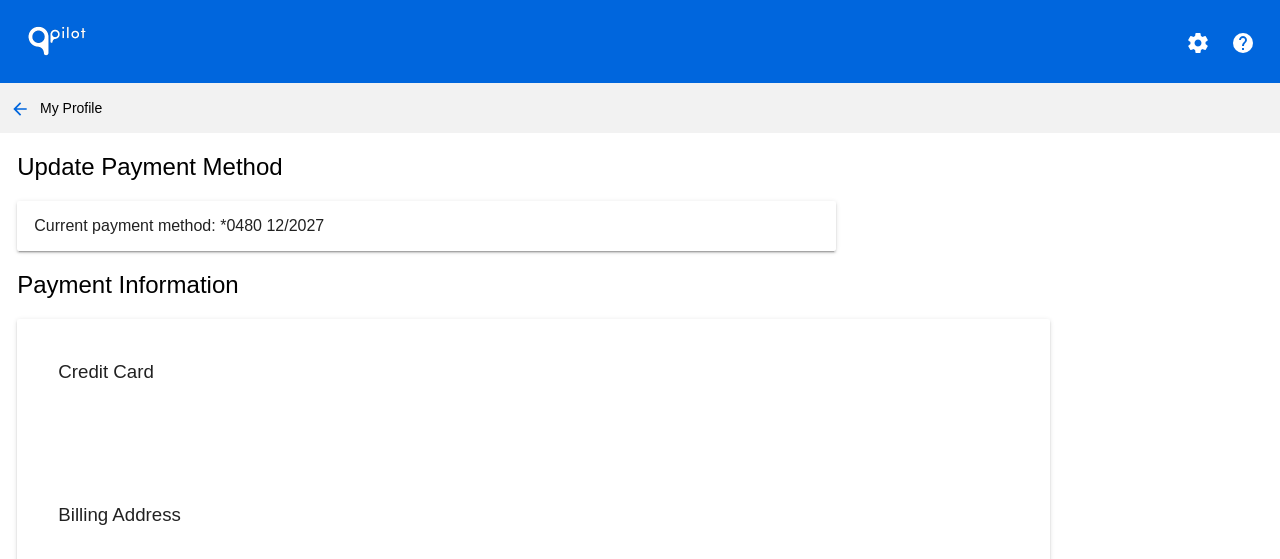 scroll, scrollTop: 300, scrollLeft: 0, axis: vertical 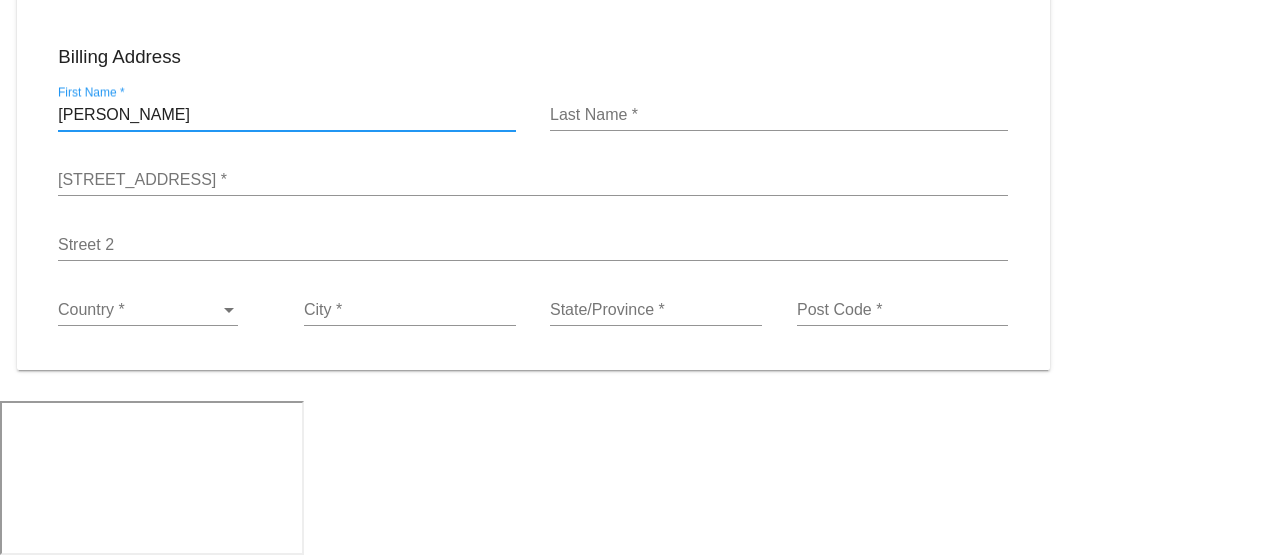 type on "[PERSON_NAME]" 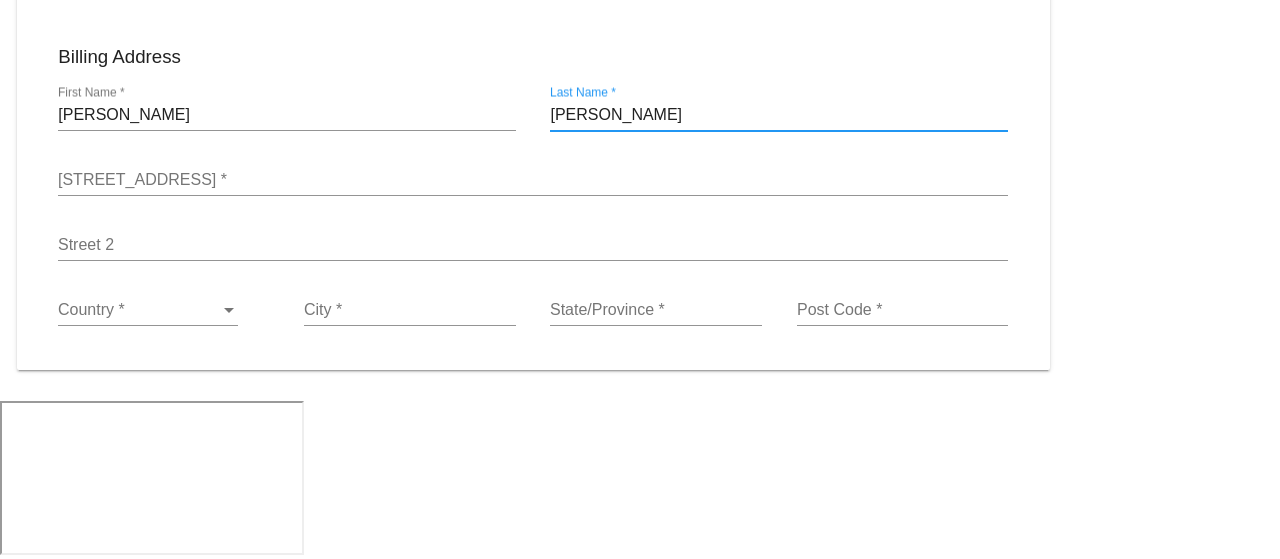 type on "[PERSON_NAME]" 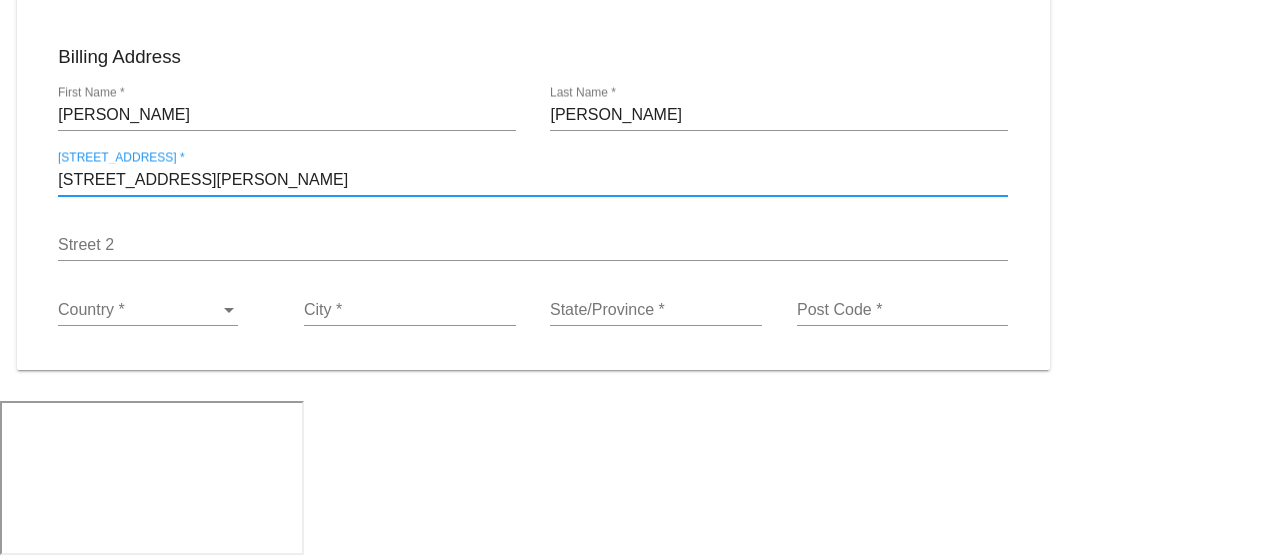 type on "[STREET_ADDRESS][PERSON_NAME]" 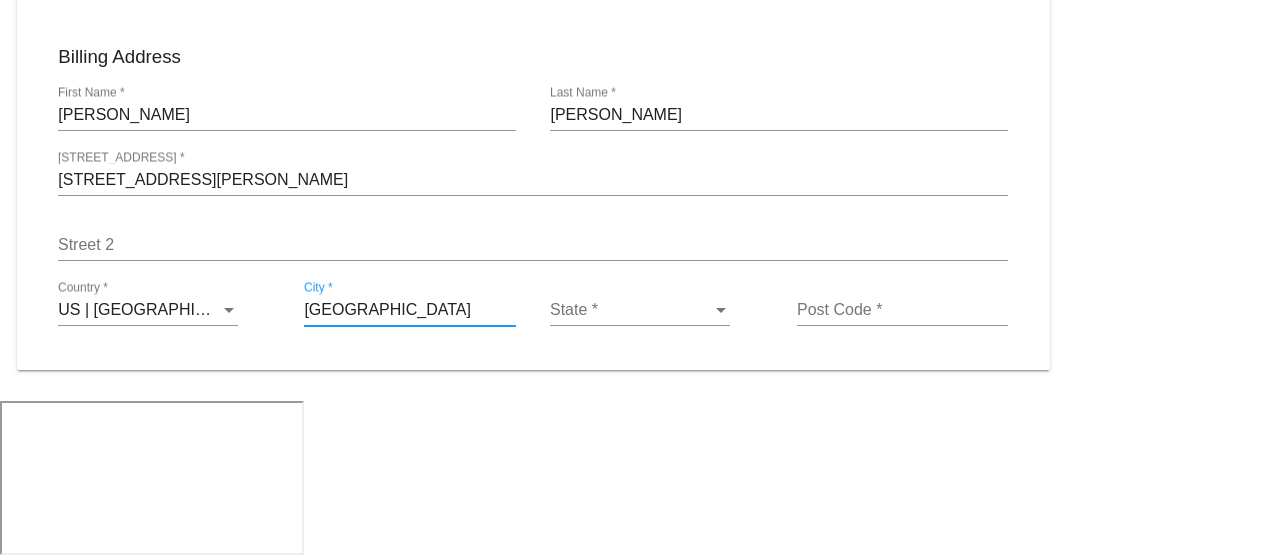 type on "[GEOGRAPHIC_DATA]" 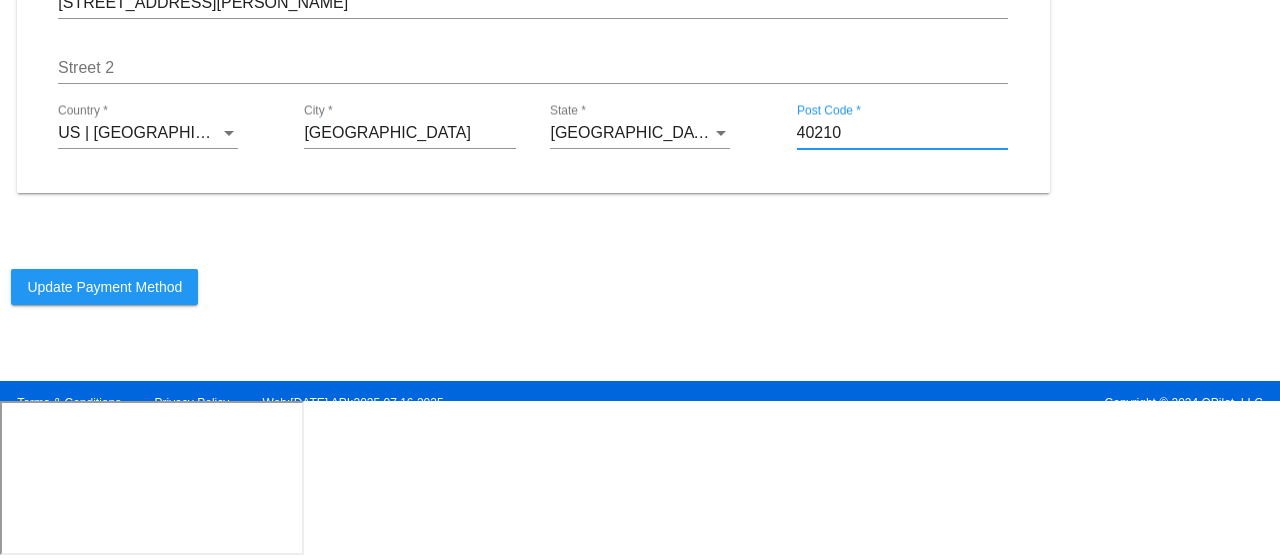 scroll, scrollTop: 500, scrollLeft: 0, axis: vertical 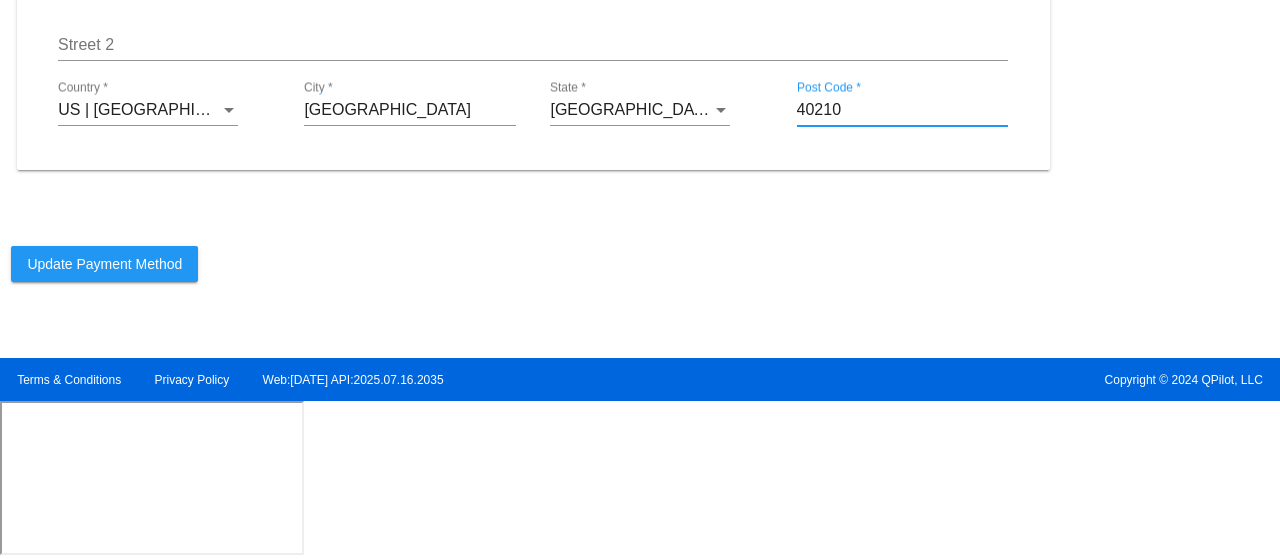 type on "40210" 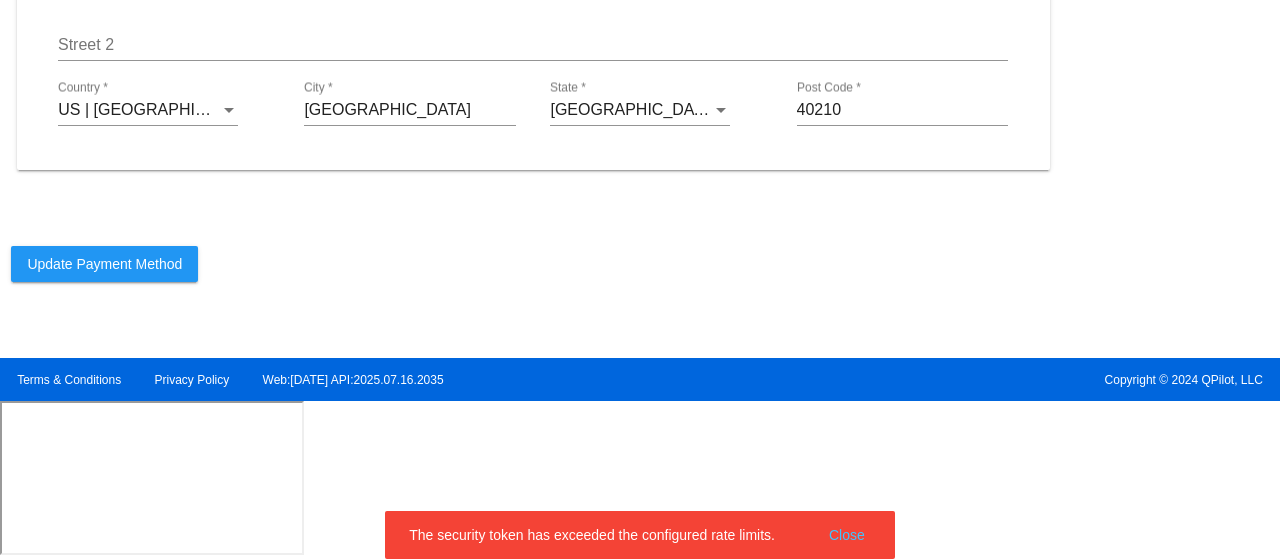 click on "Close" at bounding box center (847, 535) 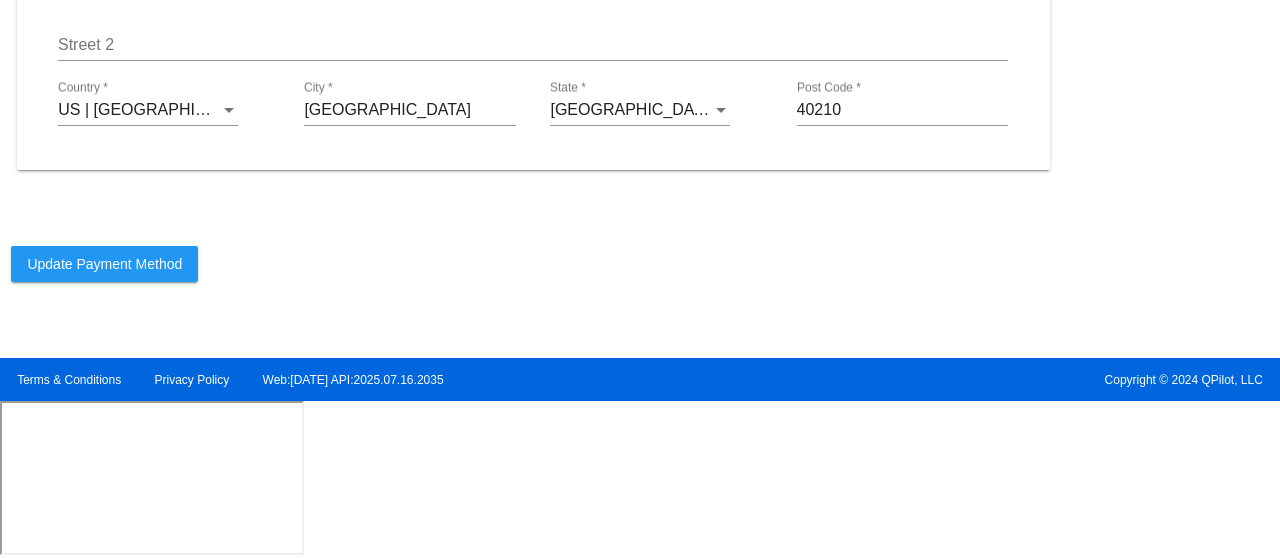 scroll, scrollTop: 0, scrollLeft: 0, axis: both 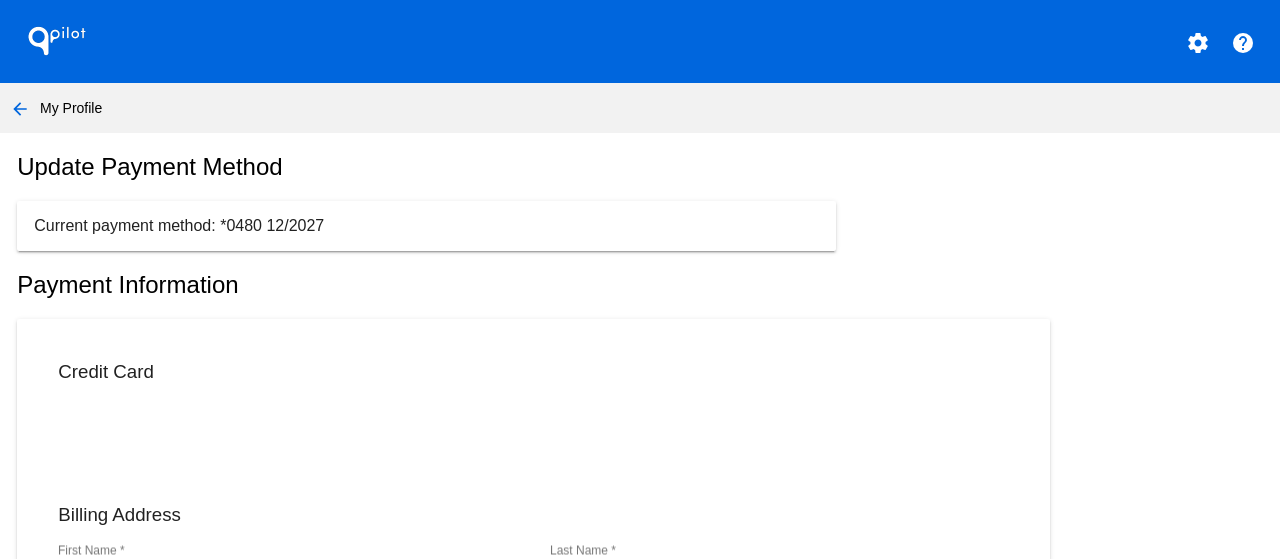 click on "help" 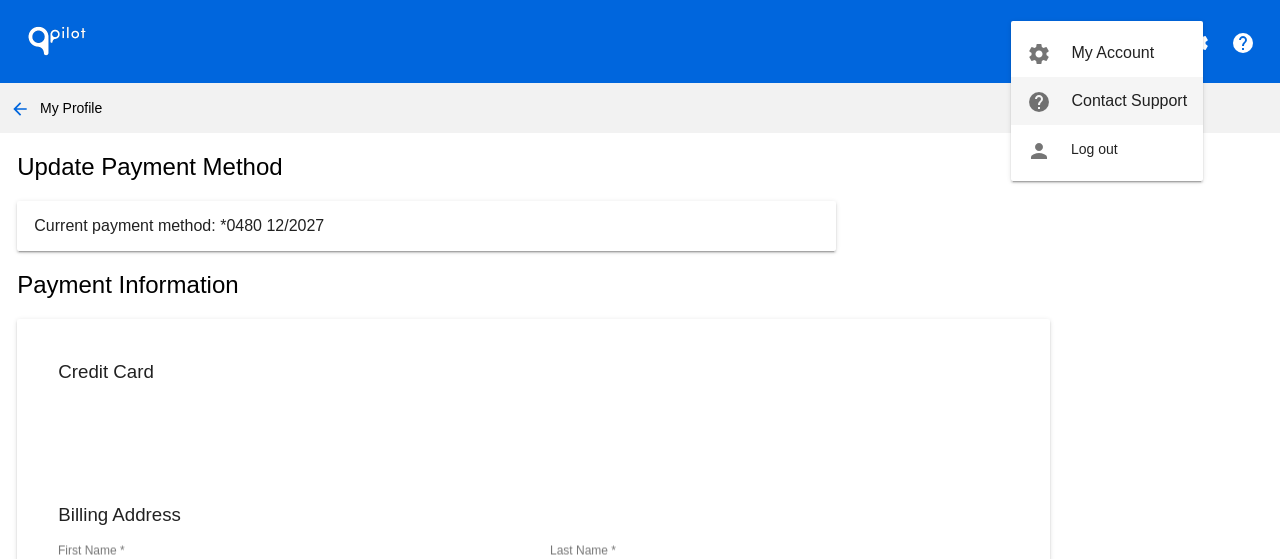 click on "Contact Support" at bounding box center (1129, 100) 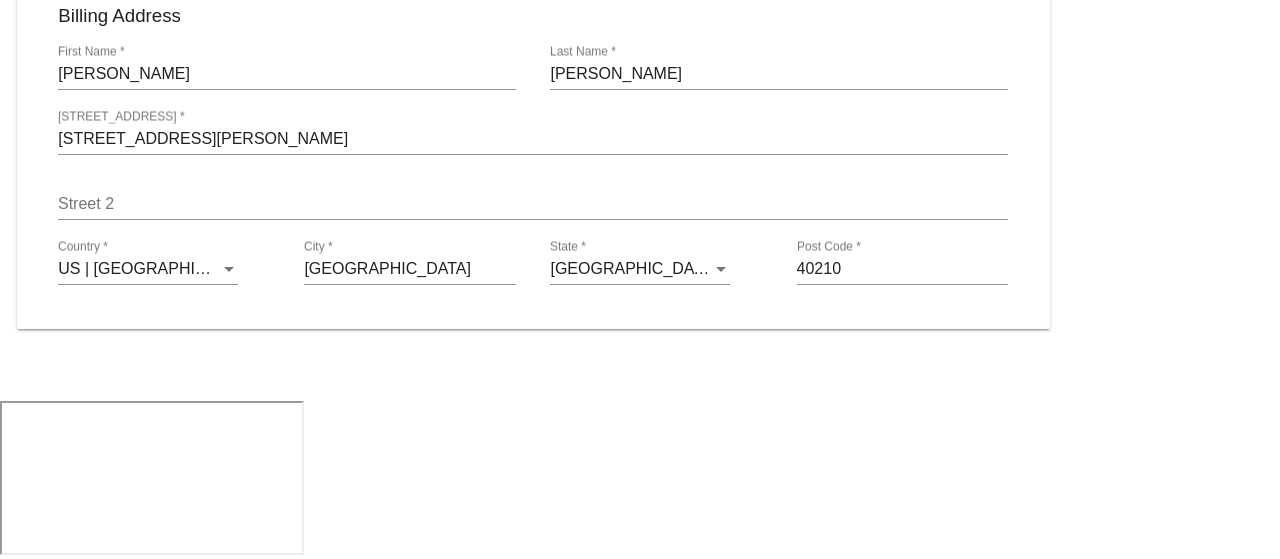 scroll, scrollTop: 400, scrollLeft: 0, axis: vertical 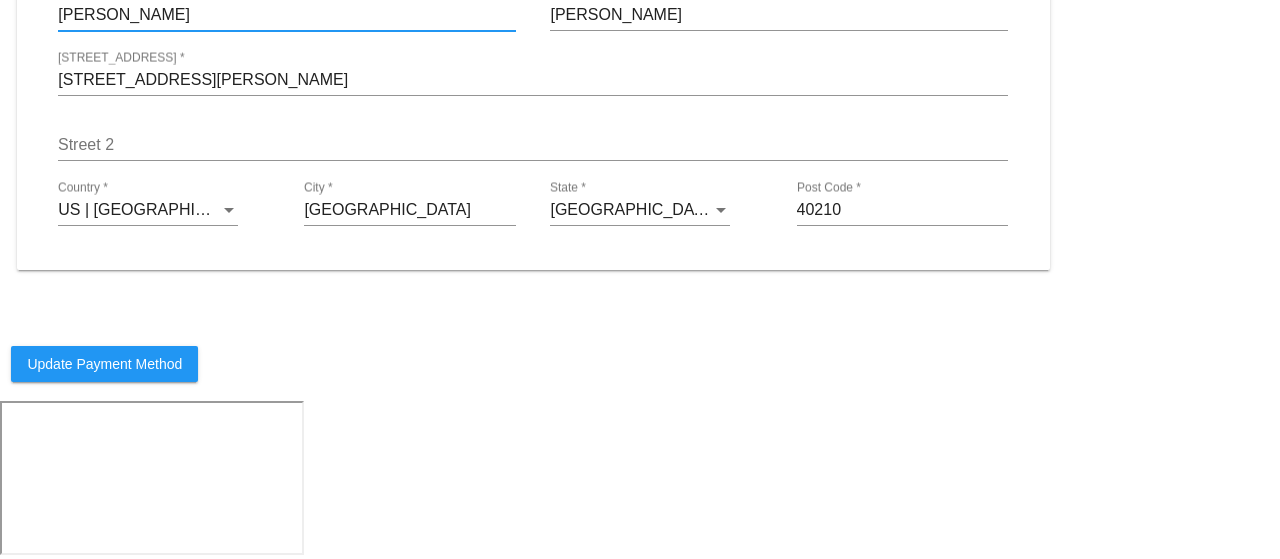 drag, startPoint x: 126, startPoint y: 173, endPoint x: -246, endPoint y: 175, distance: 372.00537 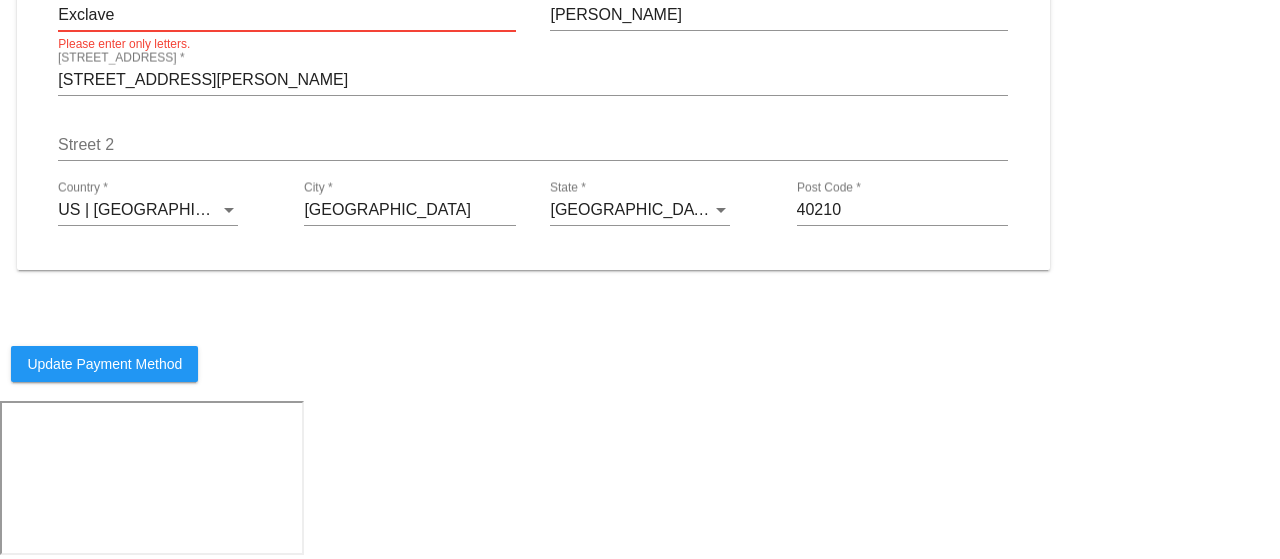 type on "Exclave" 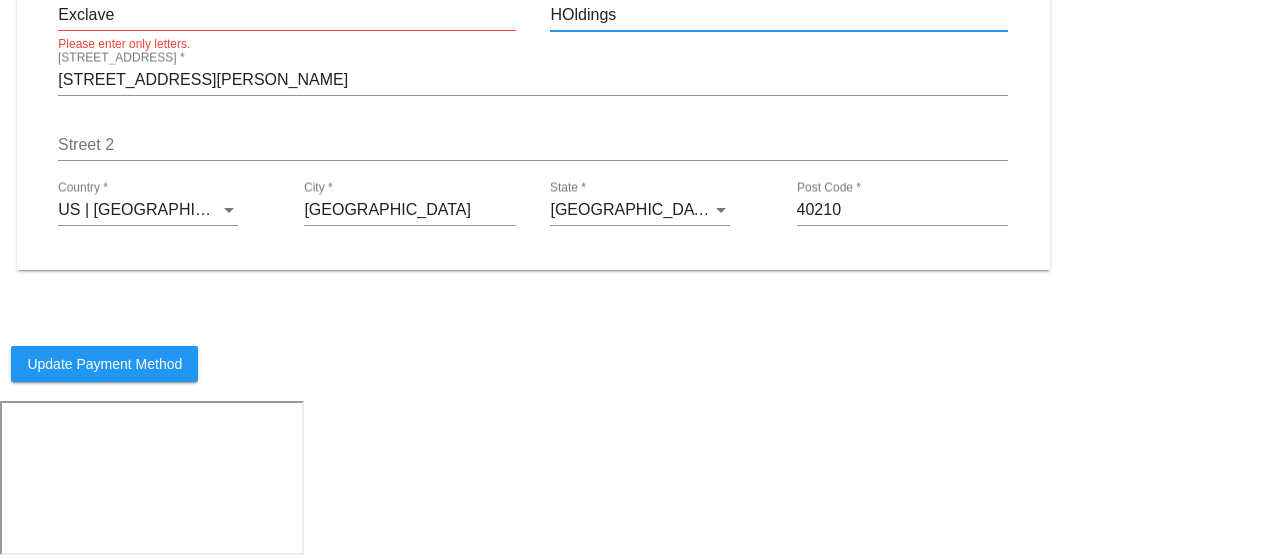 type on "HOldings" 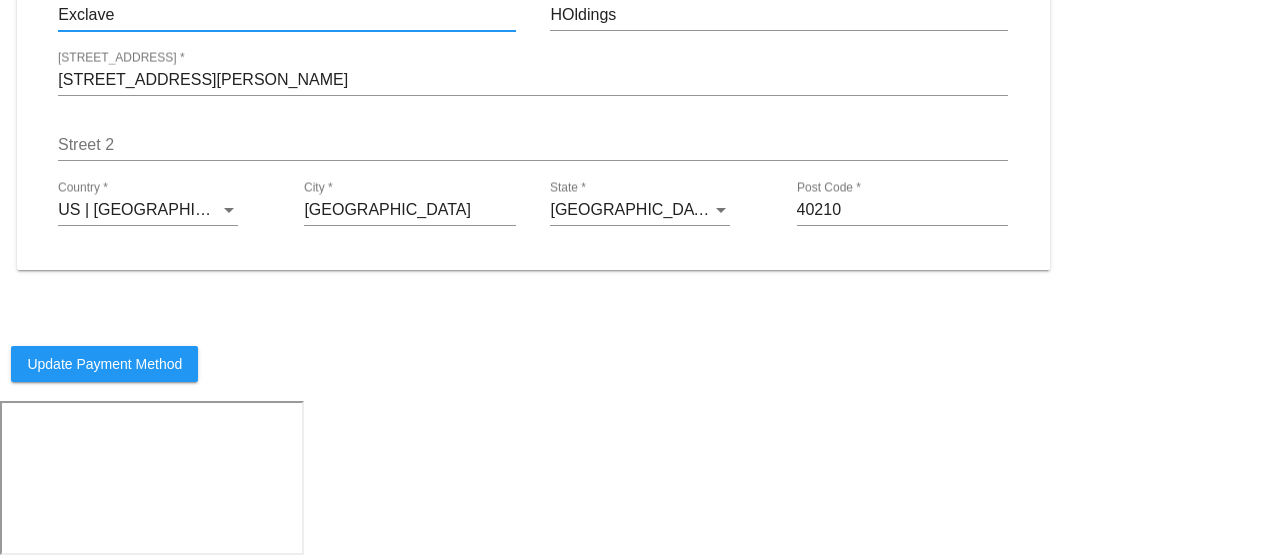 type on "Exclave" 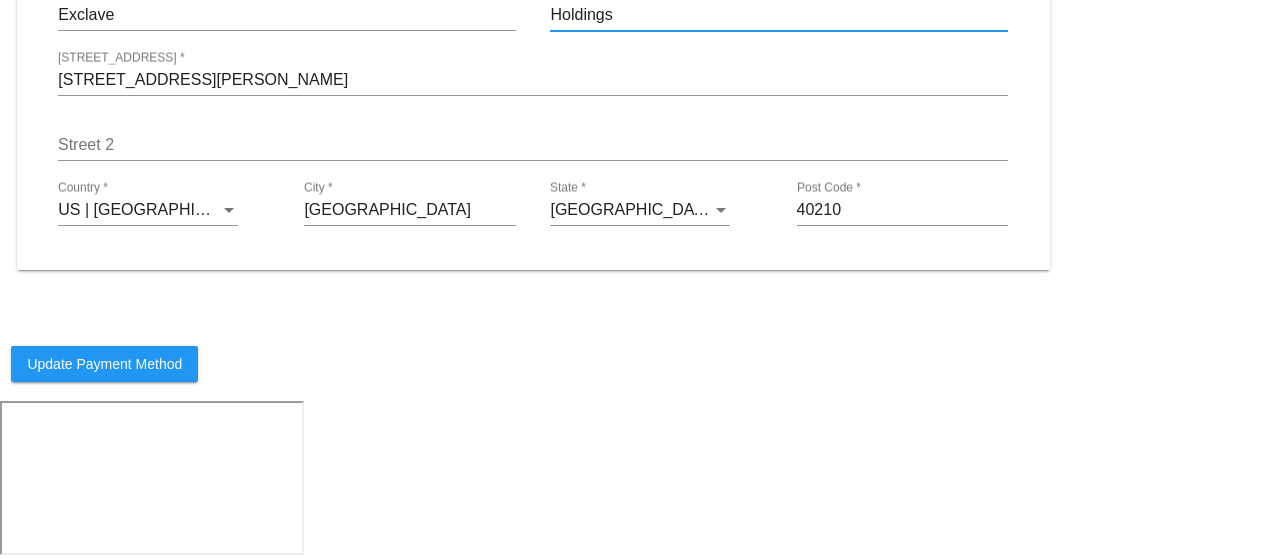 type on "Holdings" 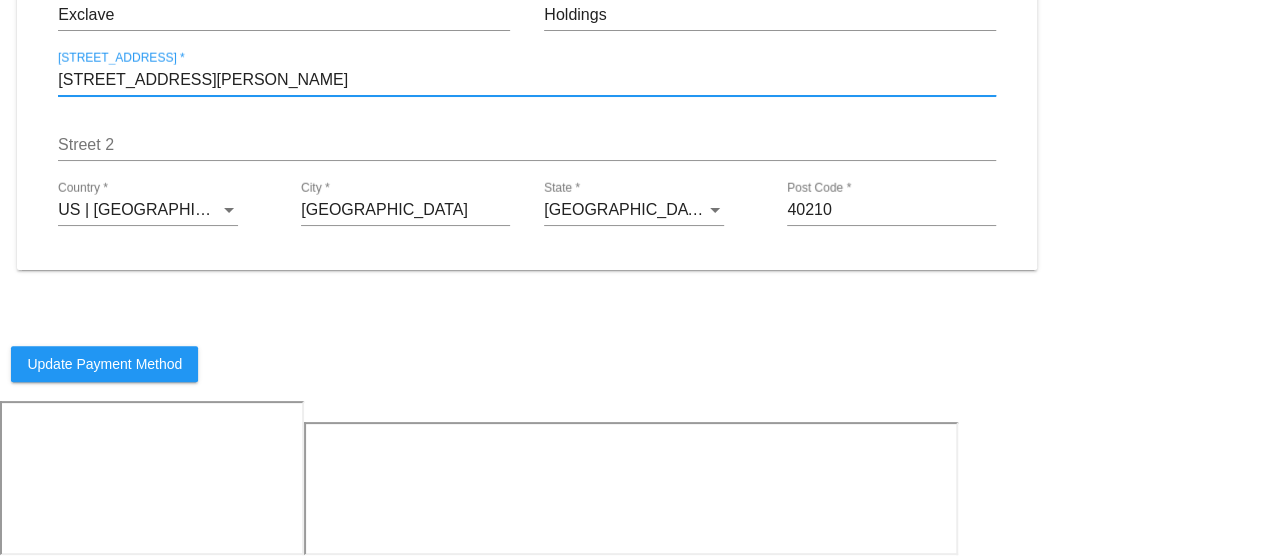 click on "Update Payment Method" at bounding box center (104, 364) 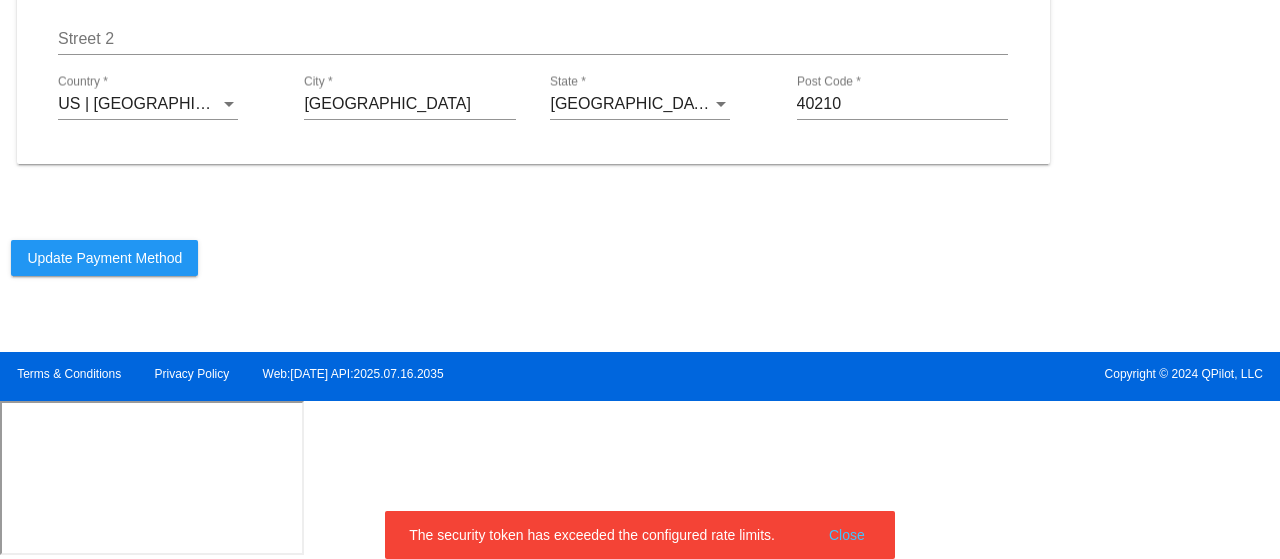 scroll, scrollTop: 508, scrollLeft: 0, axis: vertical 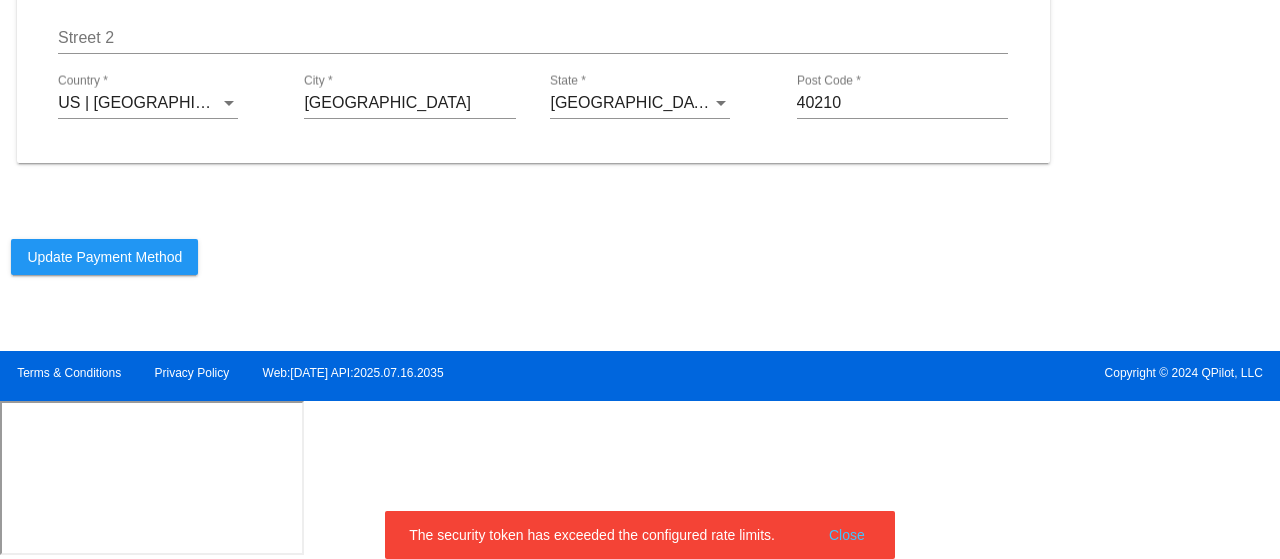 drag, startPoint x: 860, startPoint y: 537, endPoint x: 856, endPoint y: 525, distance: 12.649111 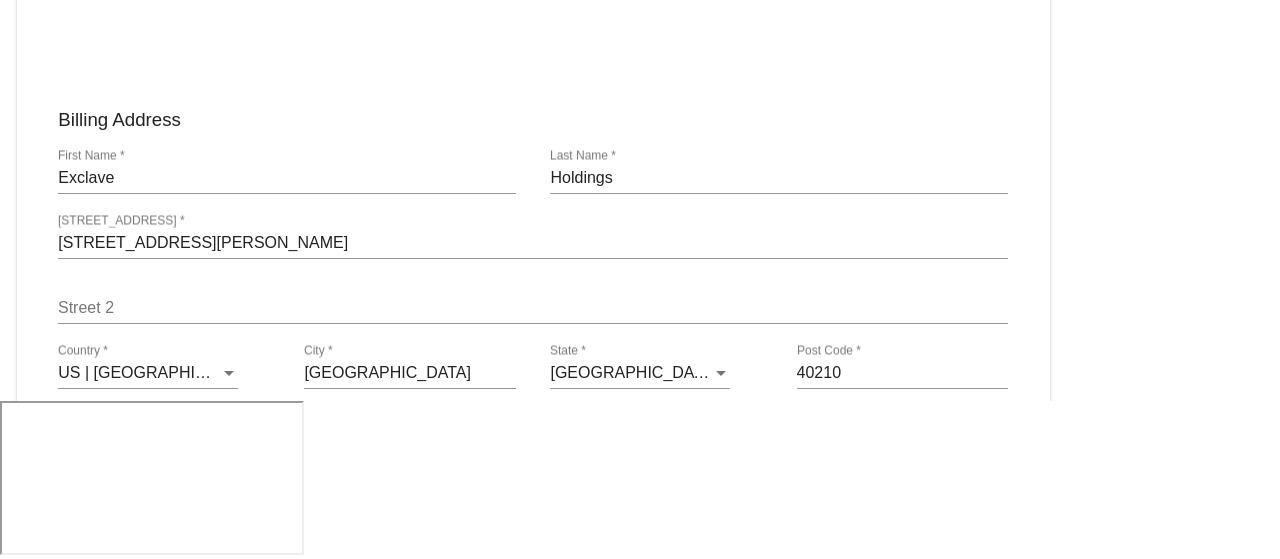 scroll, scrollTop: 0, scrollLeft: 0, axis: both 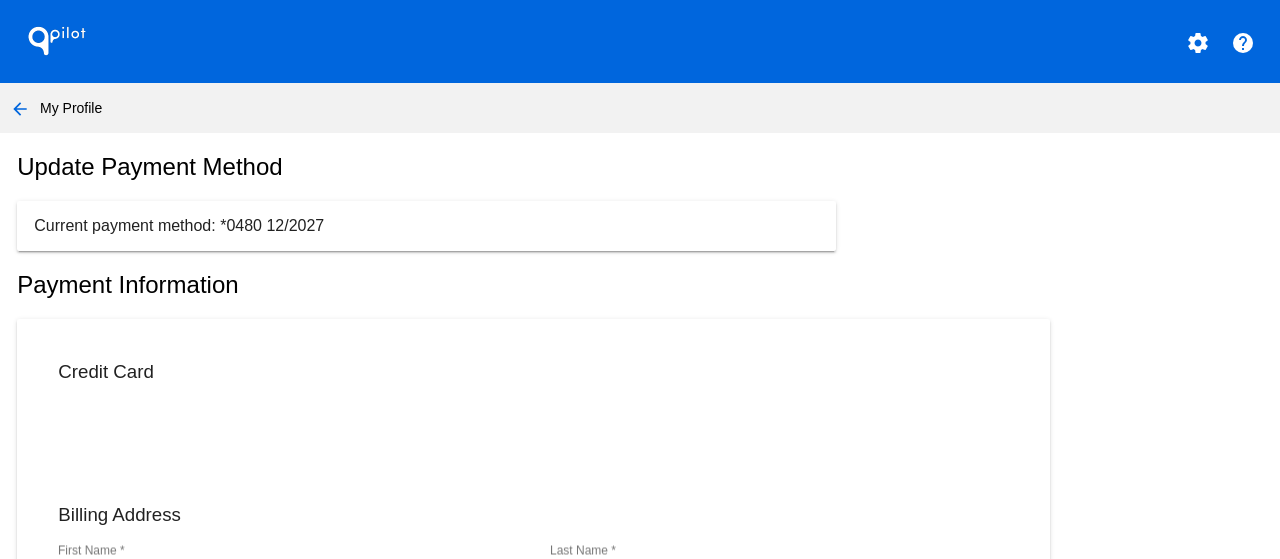 click on "settings" at bounding box center (1198, 43) 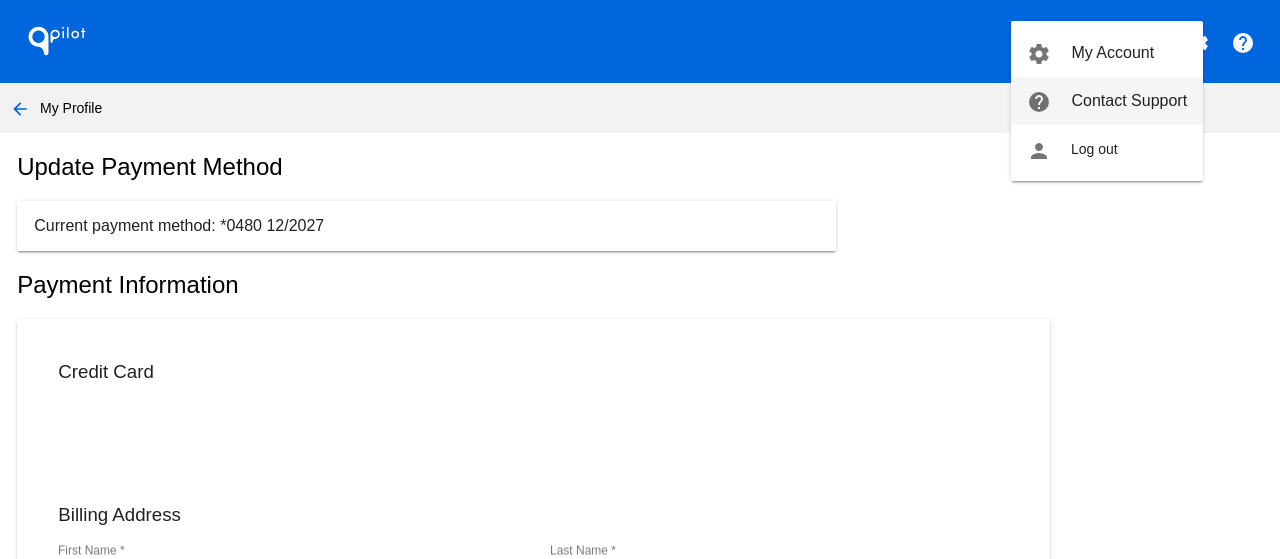 click on "Contact Support" at bounding box center [1129, 100] 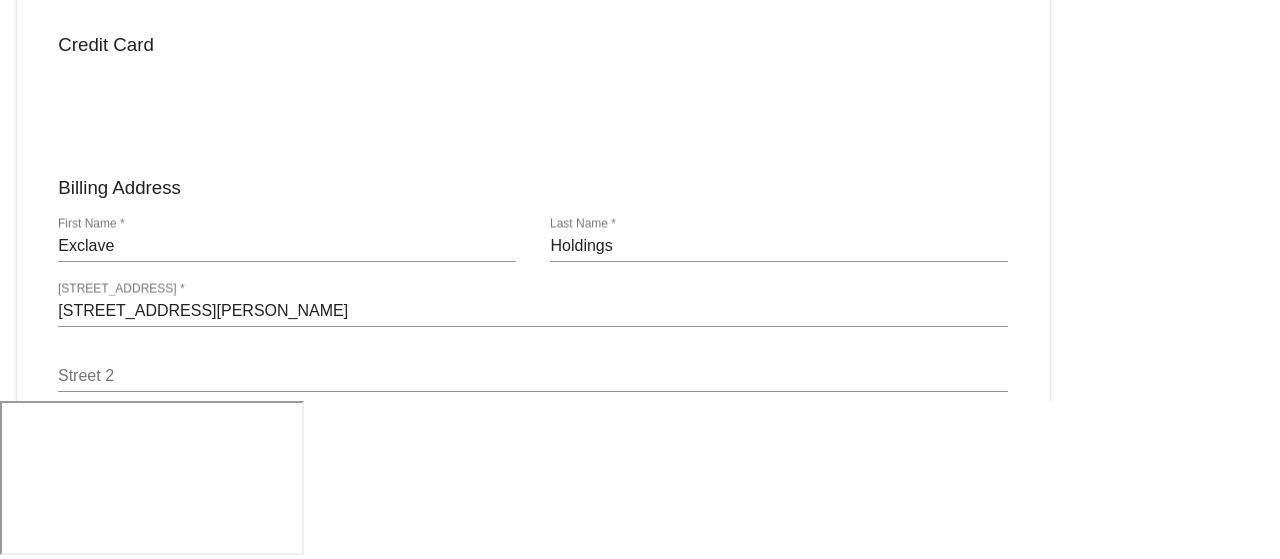 scroll, scrollTop: 200, scrollLeft: 0, axis: vertical 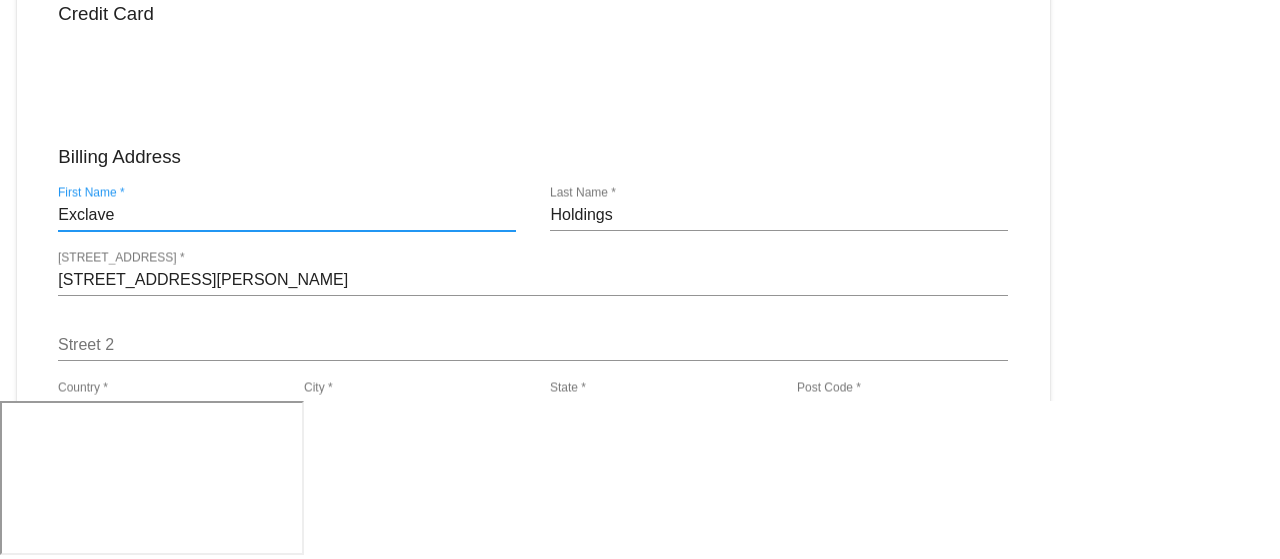 drag, startPoint x: 147, startPoint y: 371, endPoint x: -221, endPoint y: 345, distance: 368.91733 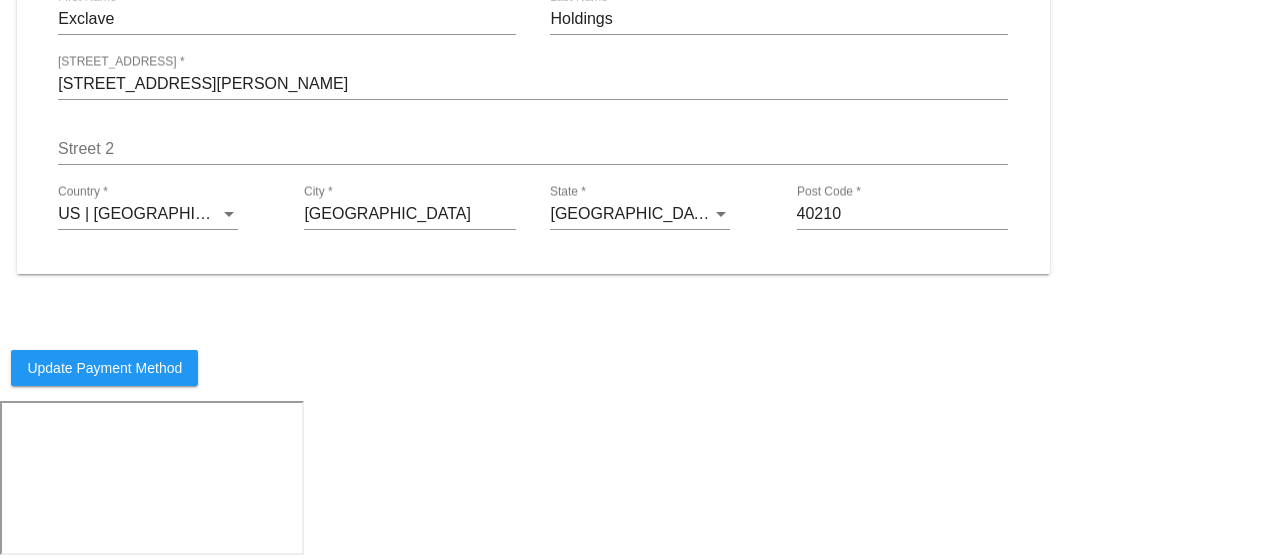 scroll, scrollTop: 400, scrollLeft: 0, axis: vertical 